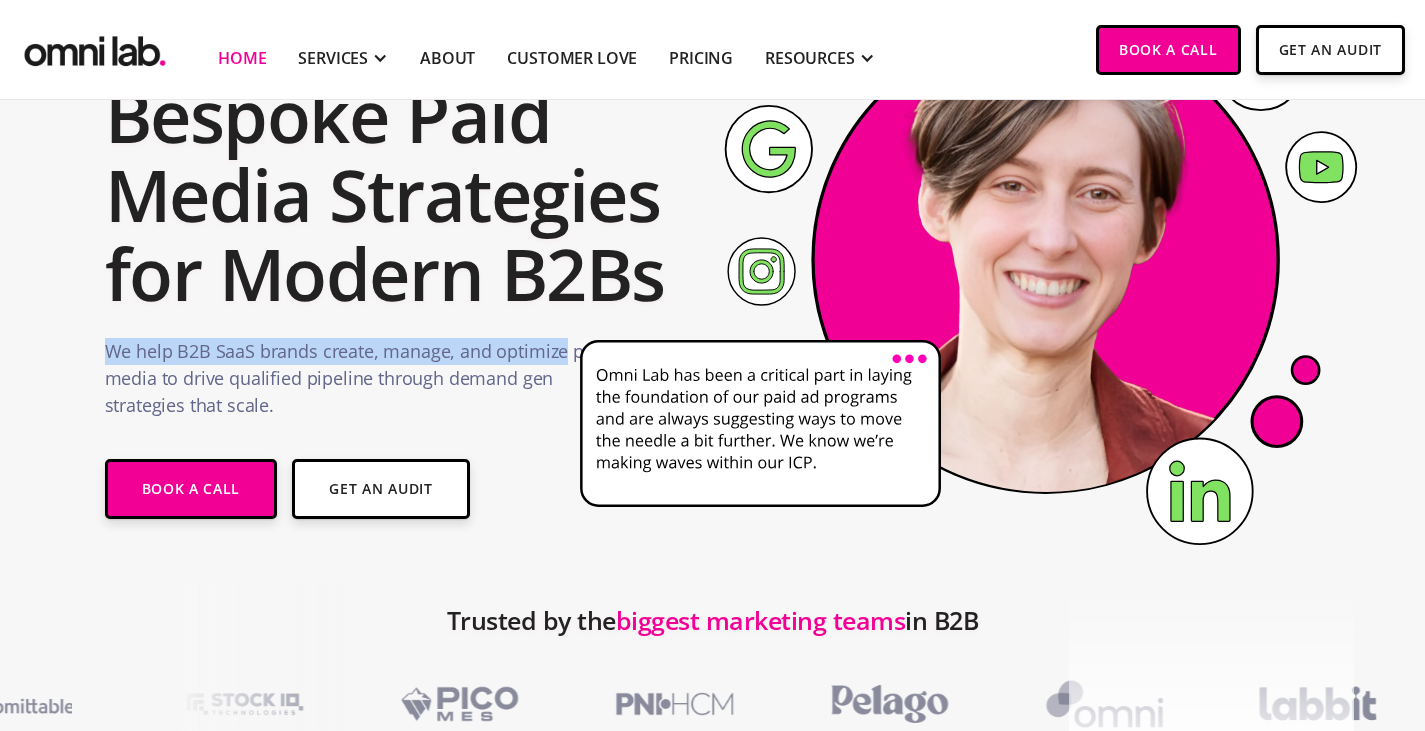 scroll, scrollTop: 199, scrollLeft: 0, axis: vertical 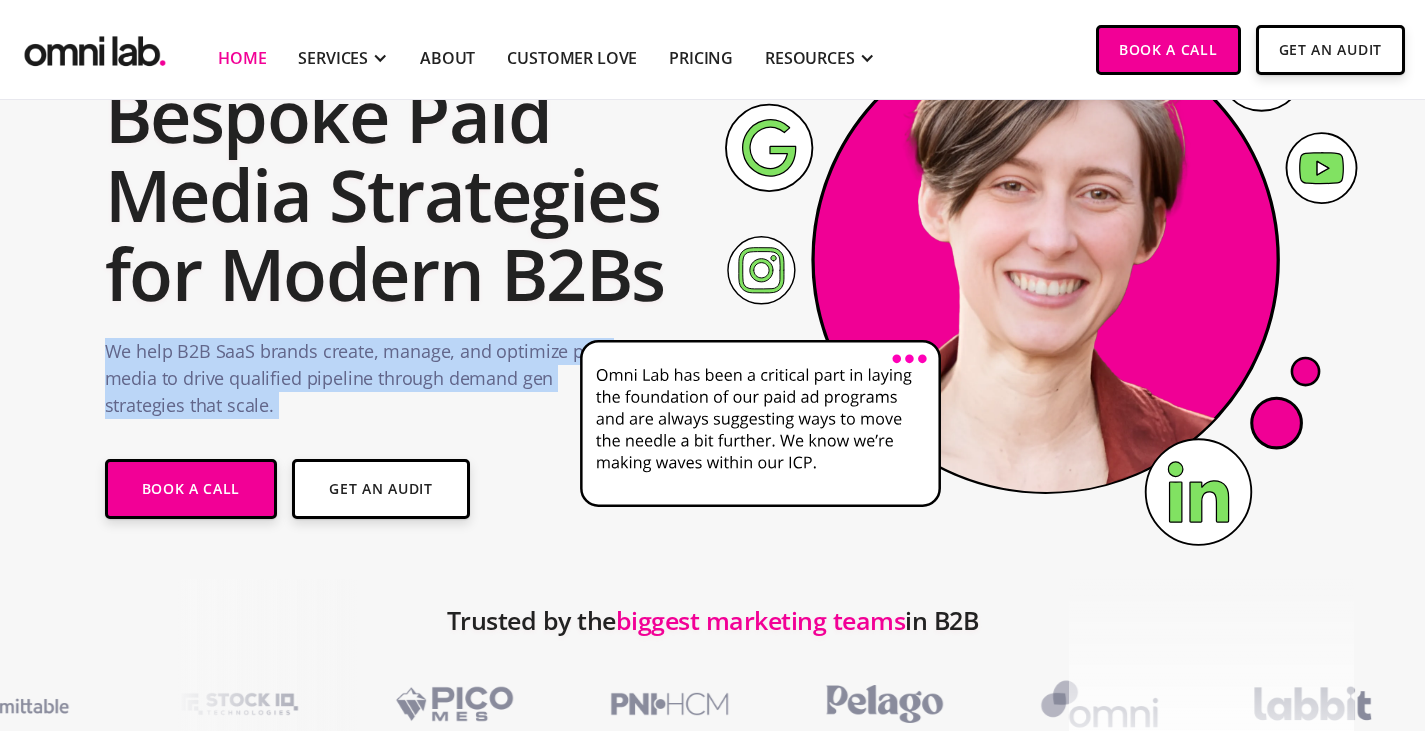 click on "We help B2B SaaS brands create, manage, and optimize paid media to drive qualified pipeline through demand gen strategies that scale." at bounding box center [359, 383] 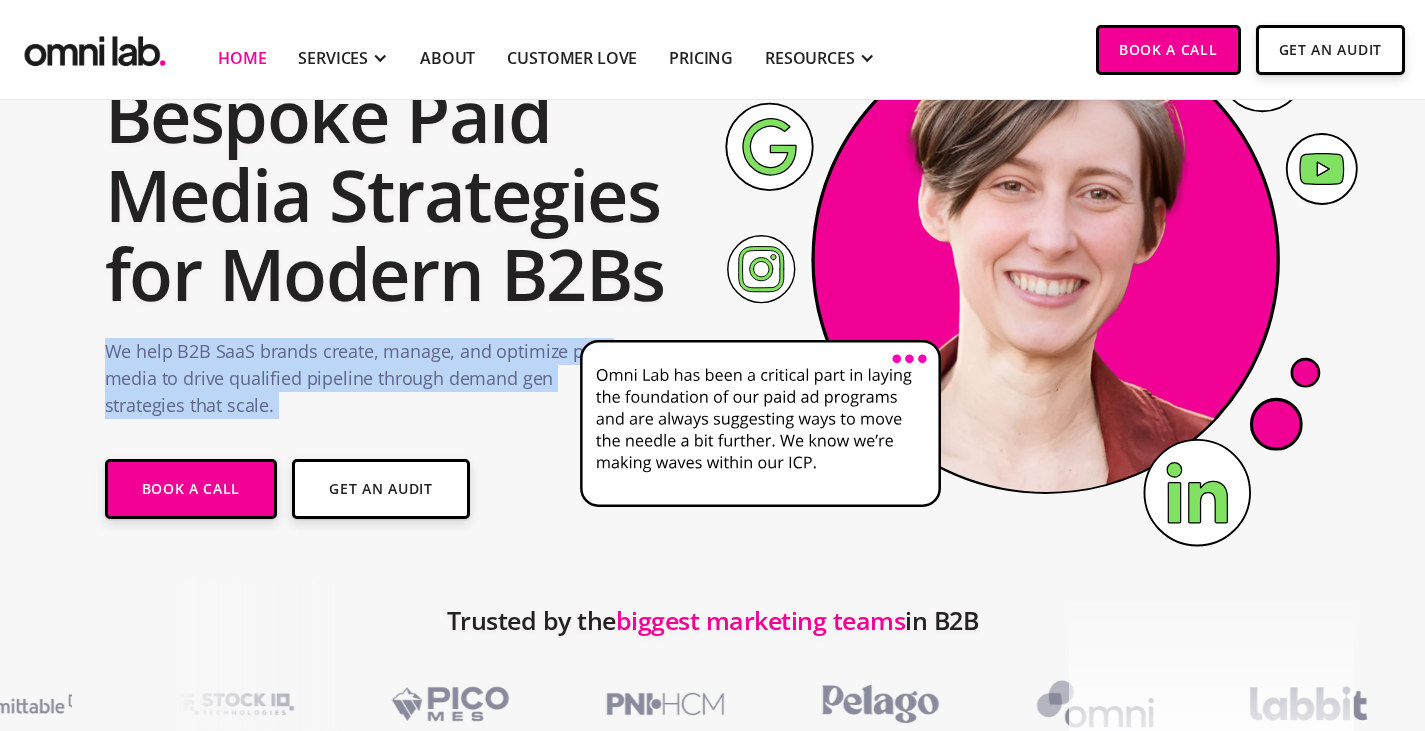 click on "We help B2B SaaS brands create, manage, and optimize paid media to drive qualified pipeline through demand gen strategies that scale." at bounding box center (359, 383) 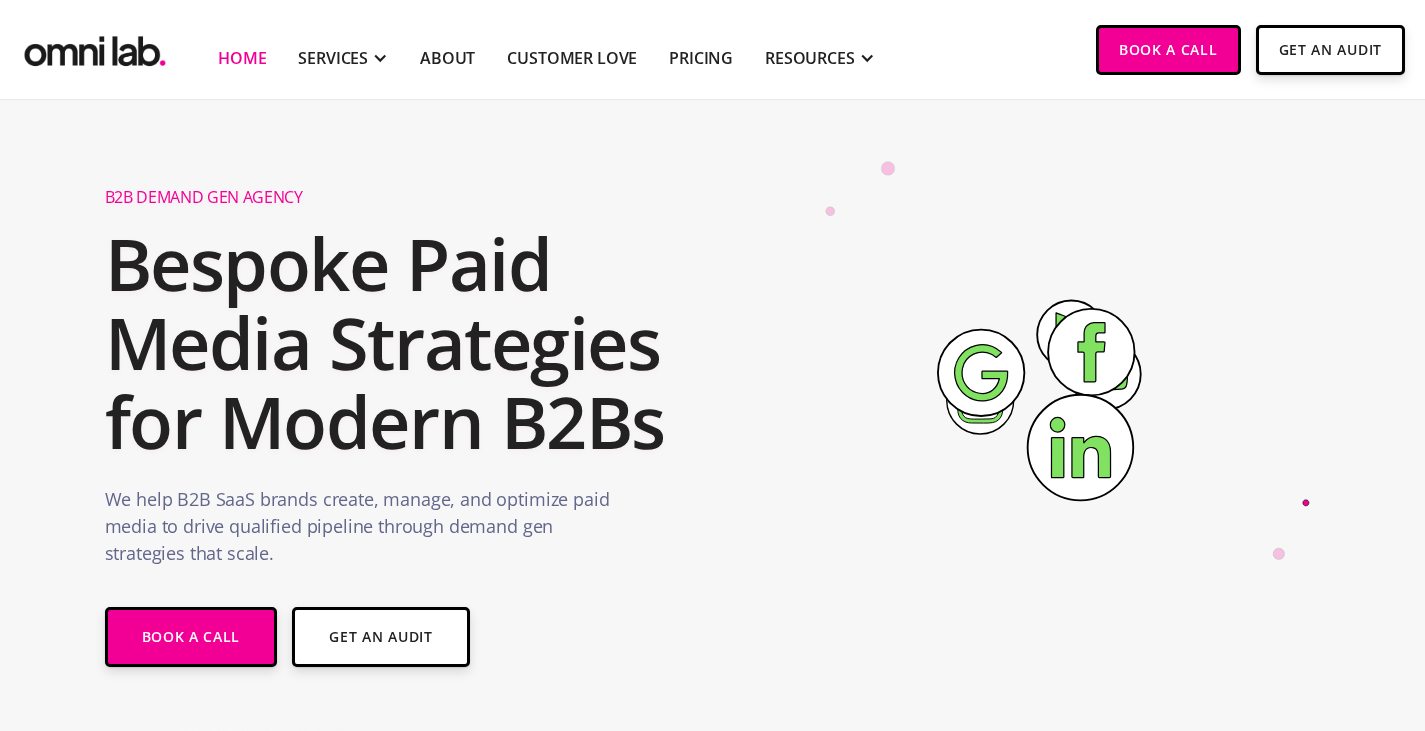 scroll, scrollTop: 0, scrollLeft: 0, axis: both 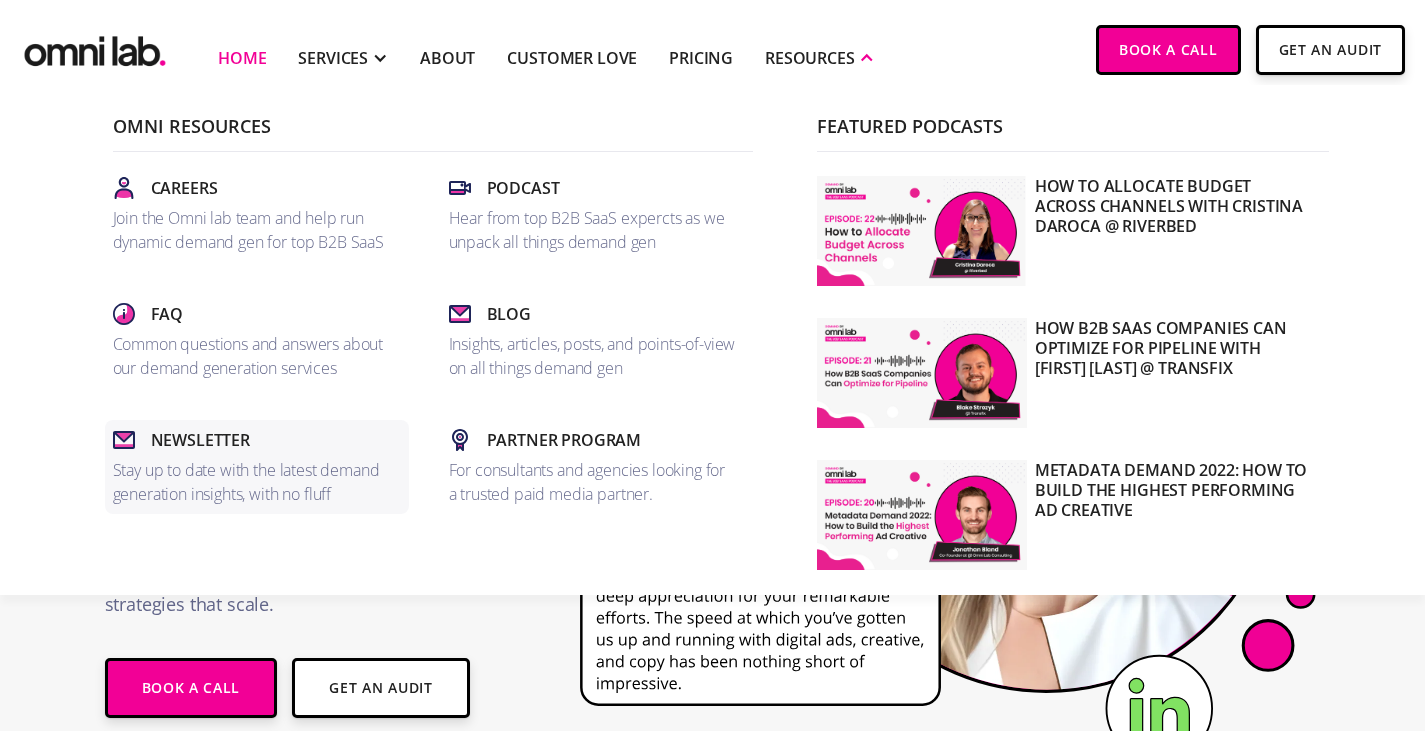 click on "Newsletter Stay up to date with the latest demand generation insights, with no fluff" at bounding box center (257, 467) 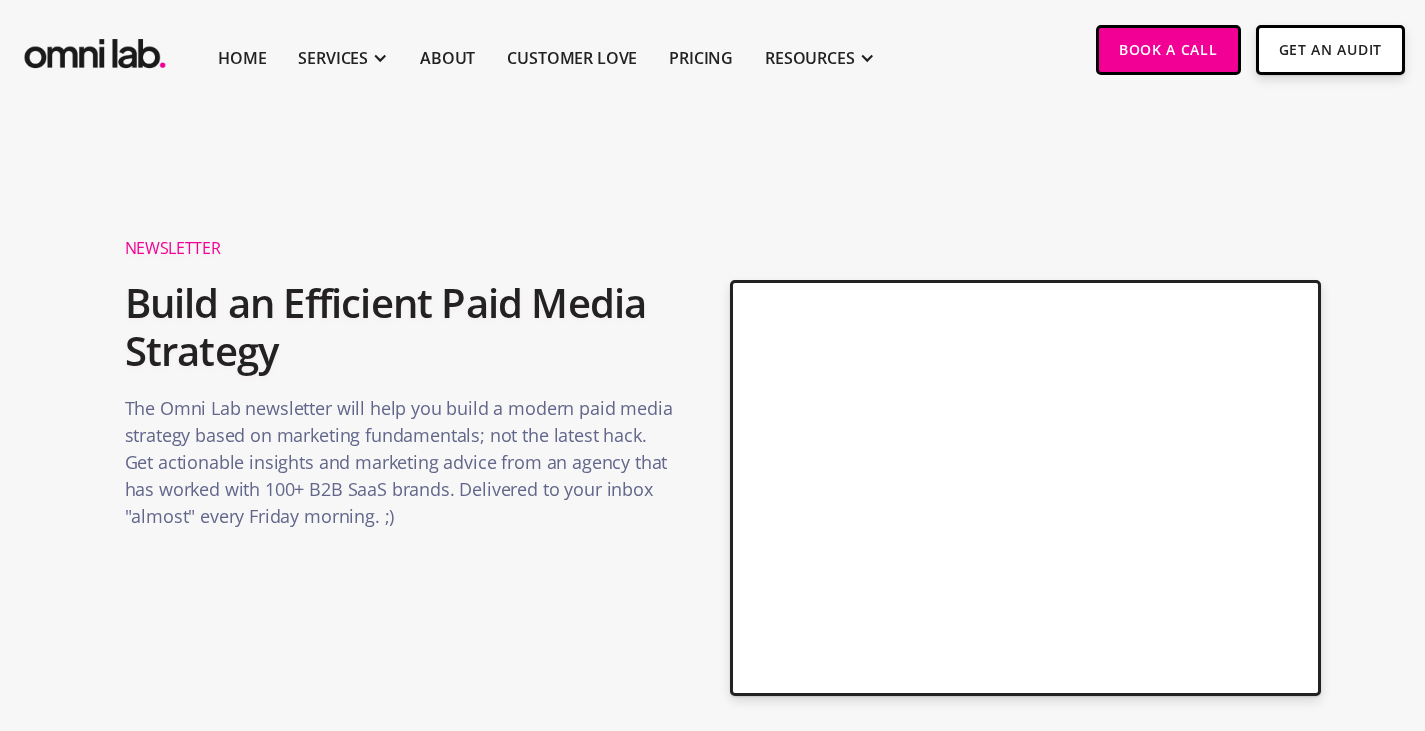 scroll, scrollTop: 0, scrollLeft: 0, axis: both 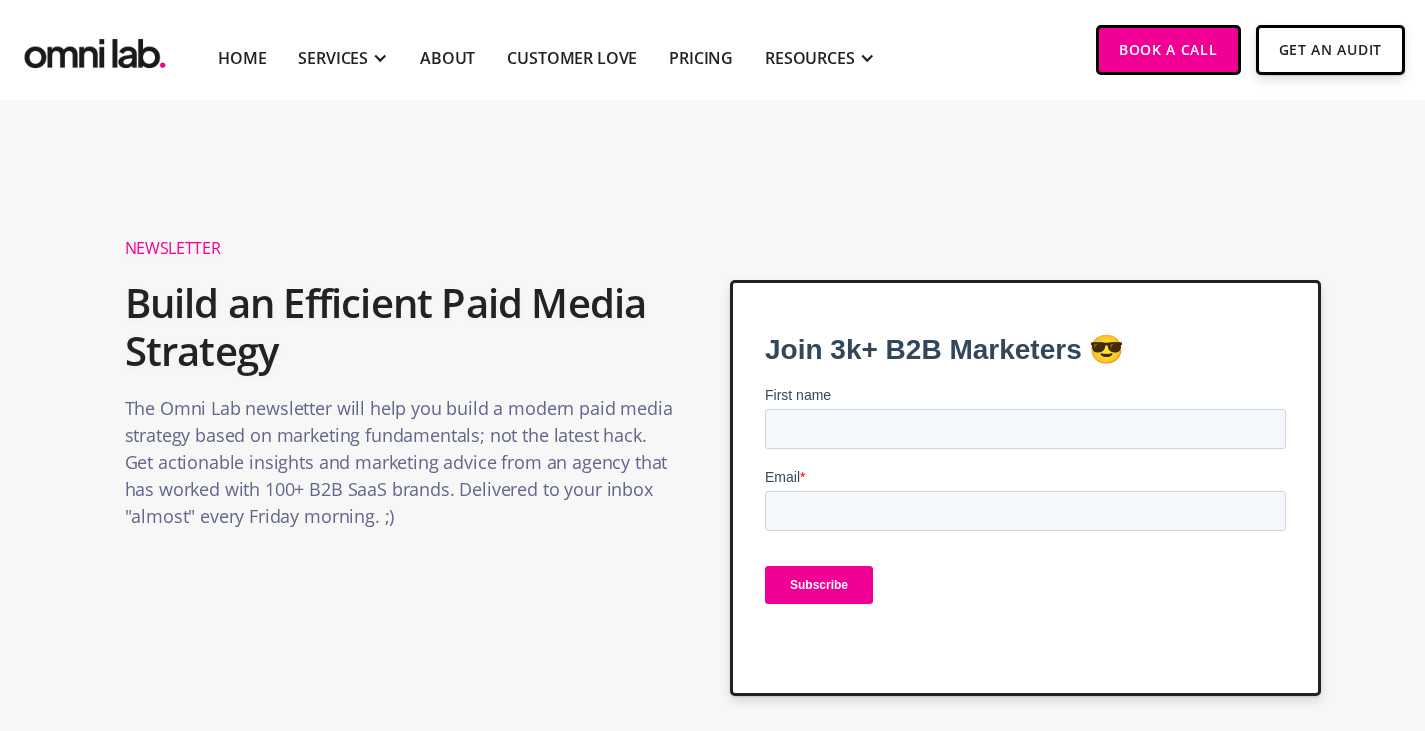 click at bounding box center (95, 49) 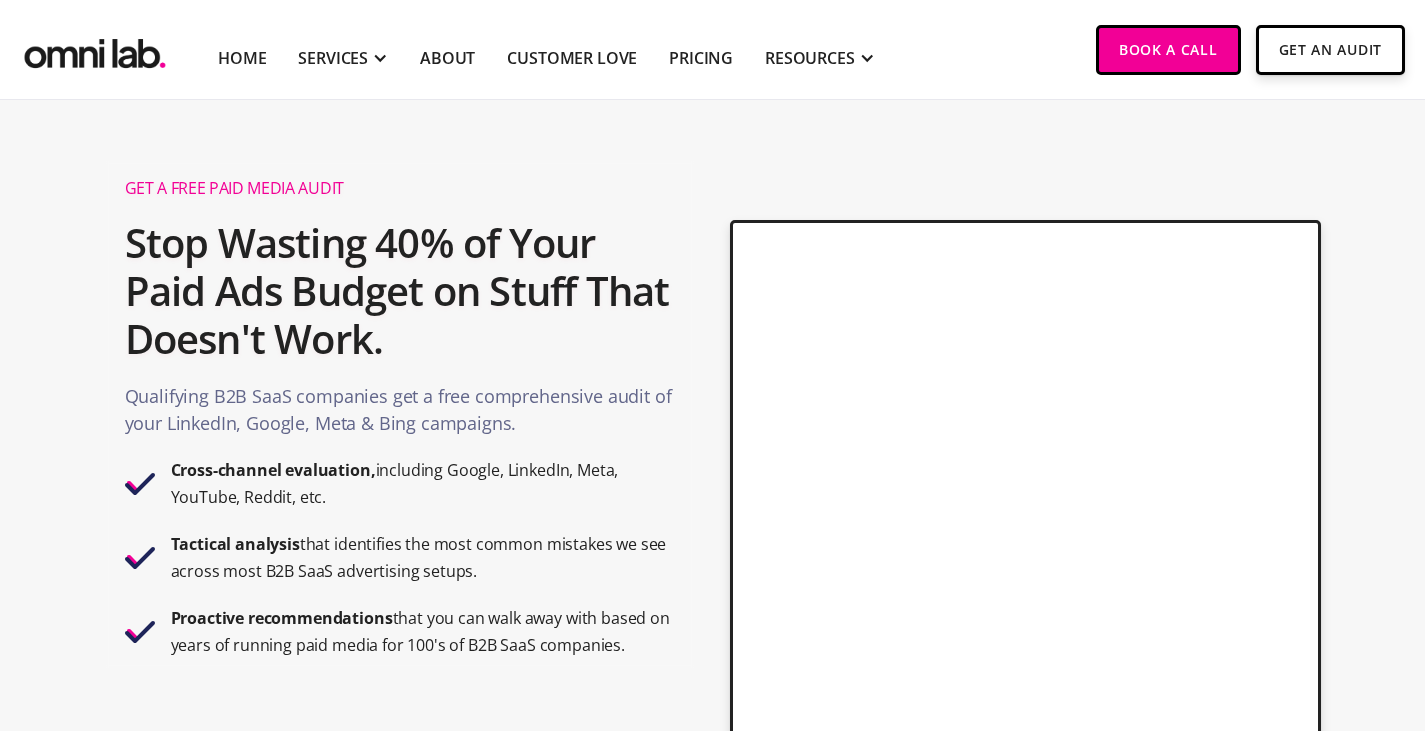 scroll, scrollTop: 51, scrollLeft: 0, axis: vertical 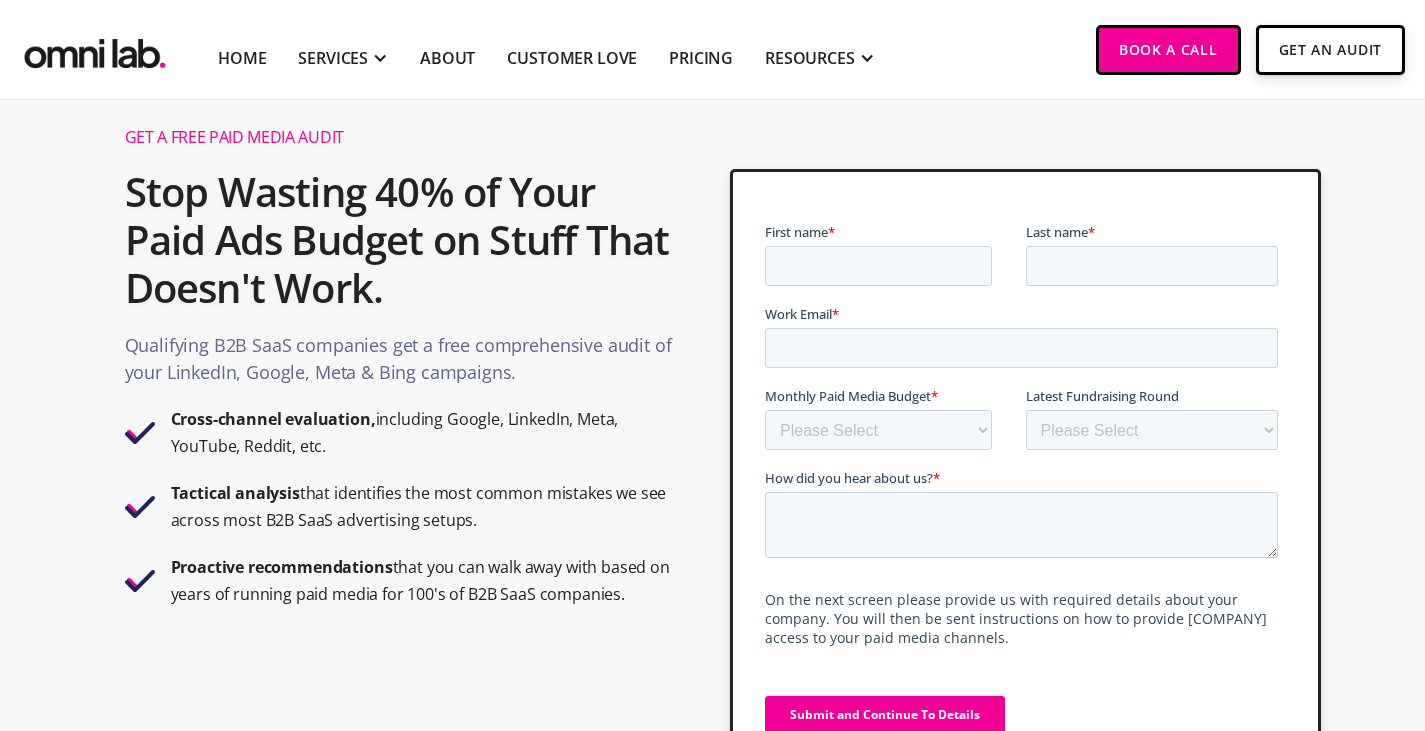 click on "Qualifying B2B SaaS companies get a free comprehensive audit of your LinkedIn, Google, Meta & Bing campaigns." at bounding box center [400, 364] 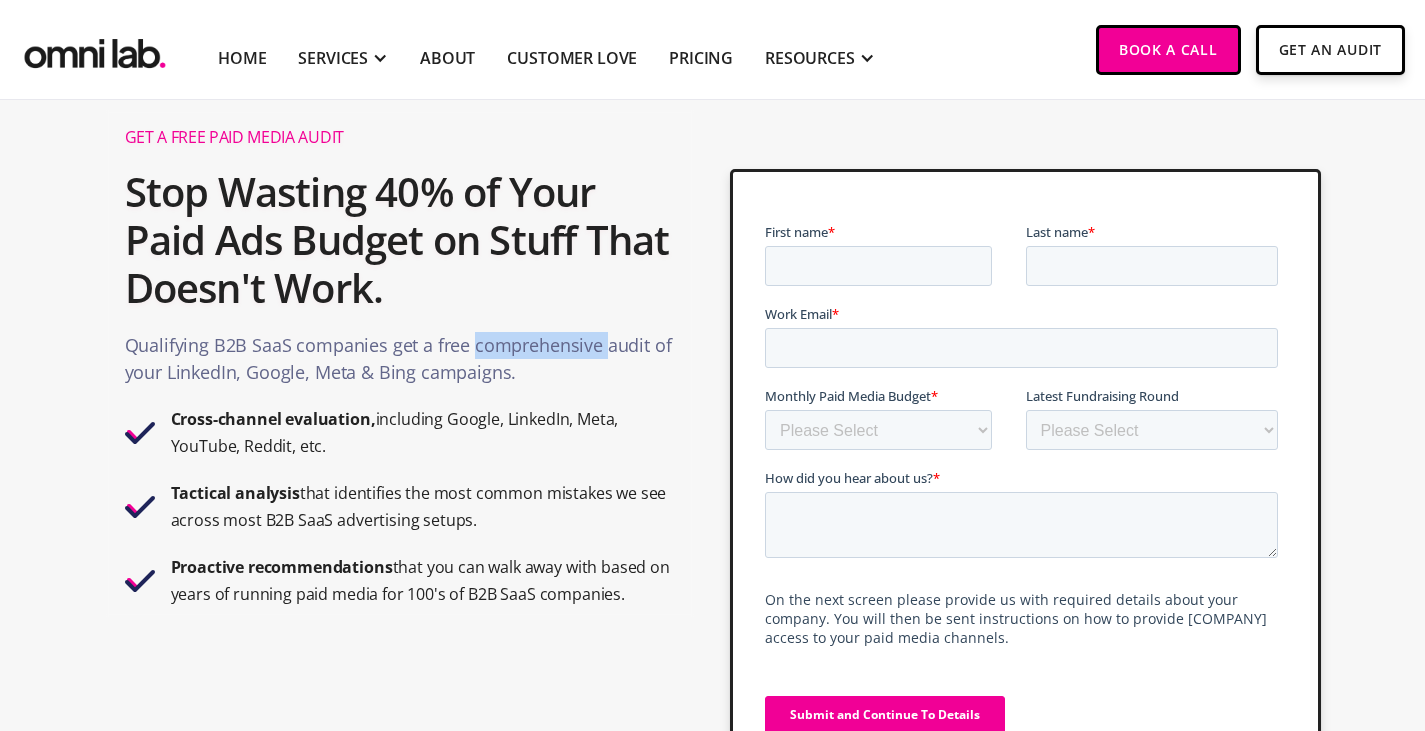 click on "Qualifying B2B SaaS companies get a free comprehensive audit of your LinkedIn, Google, Meta & Bing campaigns." at bounding box center (400, 364) 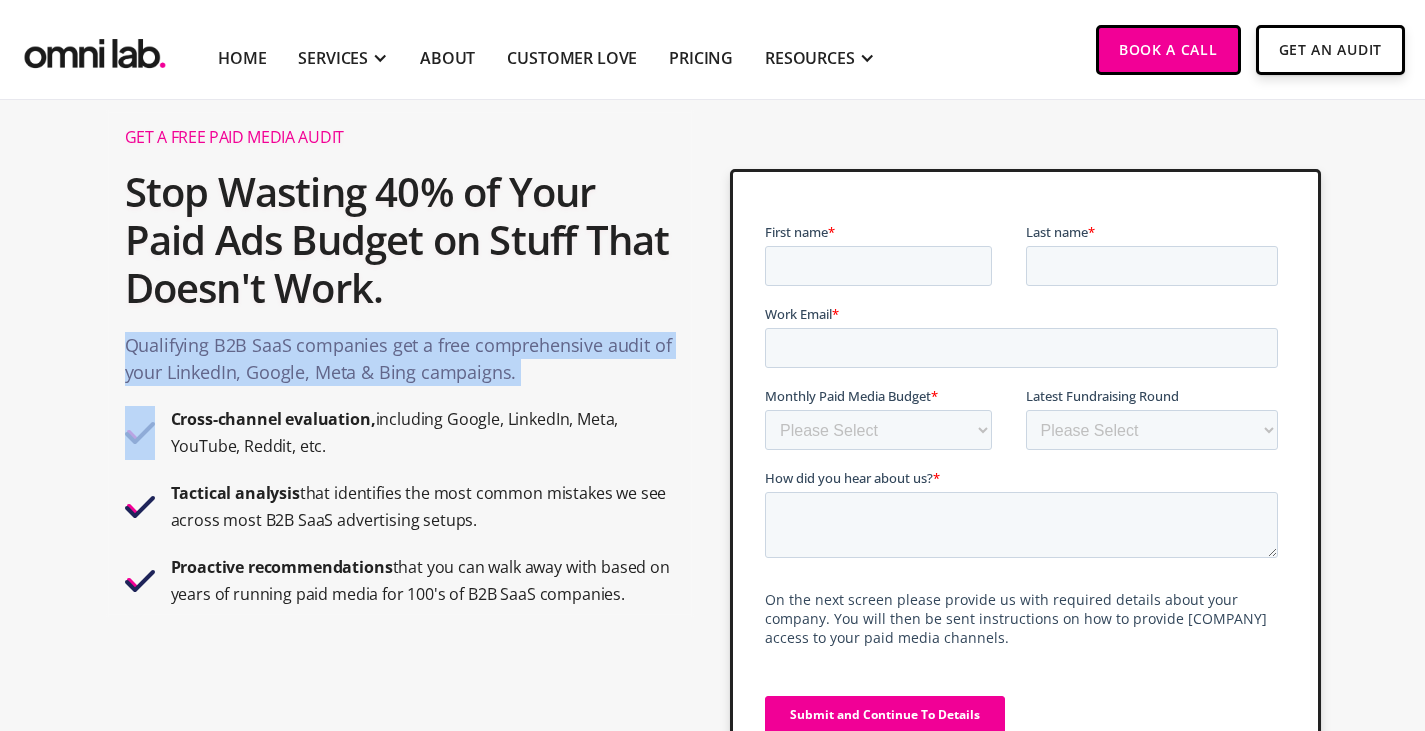 click on "Qualifying B2B SaaS companies get a free comprehensive audit of your LinkedIn, Google, Meta & Bing campaigns." at bounding box center (400, 364) 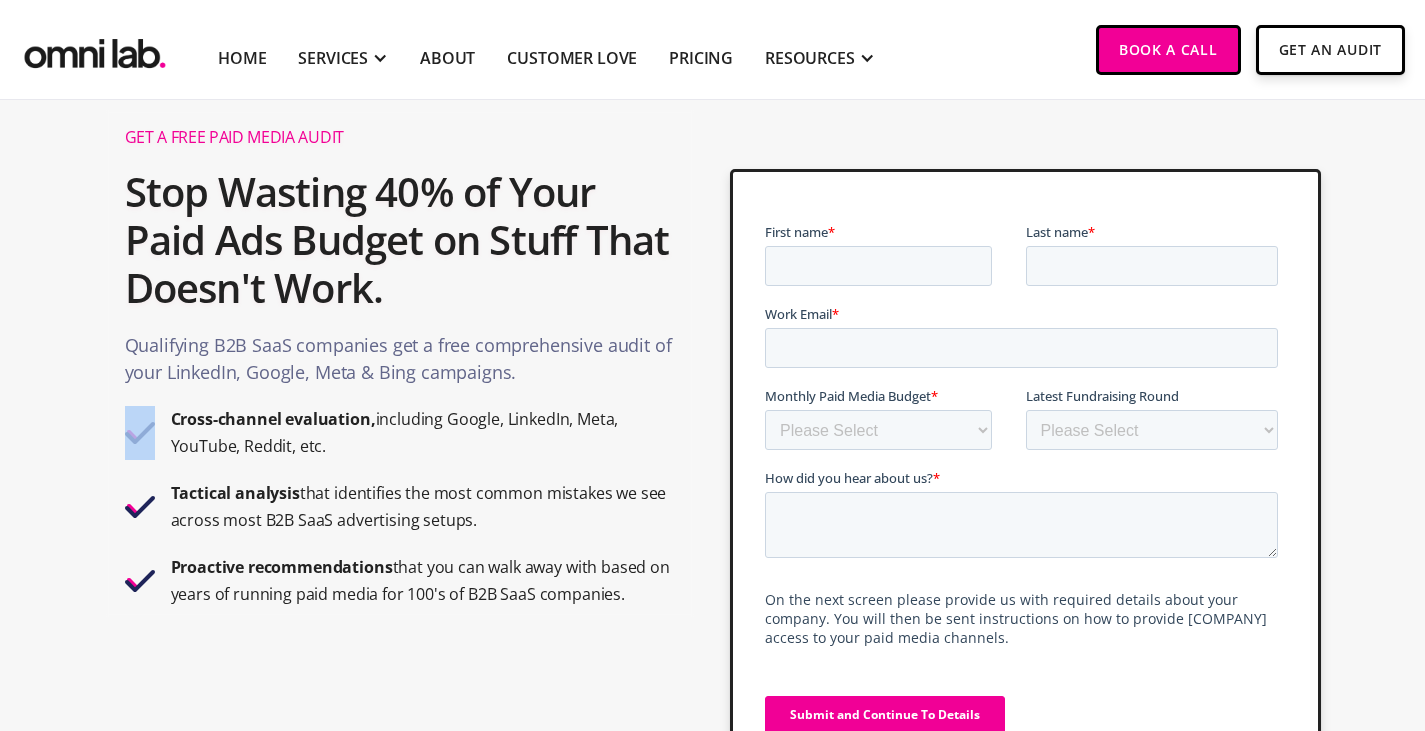 click on "Qualifying B2B SaaS companies get a free comprehensive audit of your LinkedIn, Google, Meta & Bing campaigns." at bounding box center (400, 364) 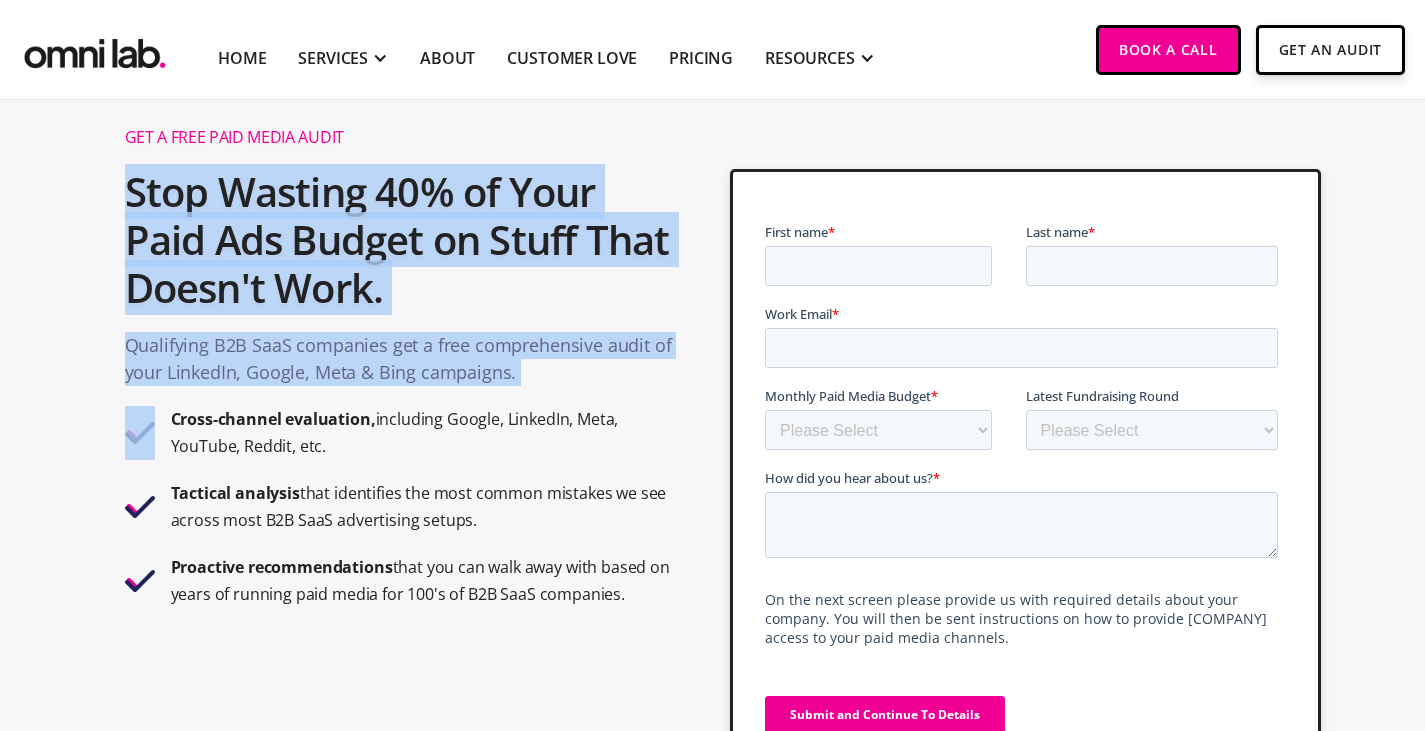drag, startPoint x: 557, startPoint y: 399, endPoint x: 490, endPoint y: 254, distance: 159.73102 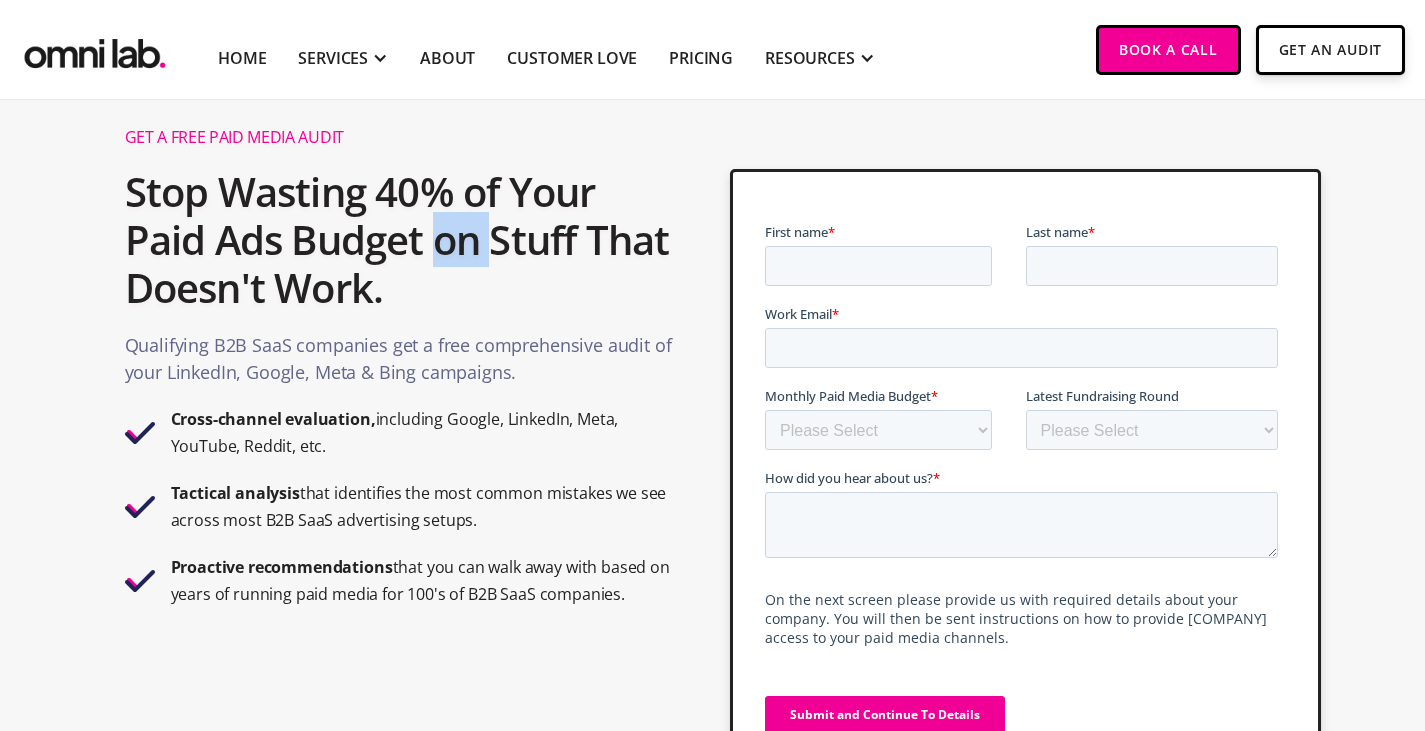click on "Stop Wasting 40% of Your Paid Ads Budget on Stuff That Doesn't Work." at bounding box center [400, 240] 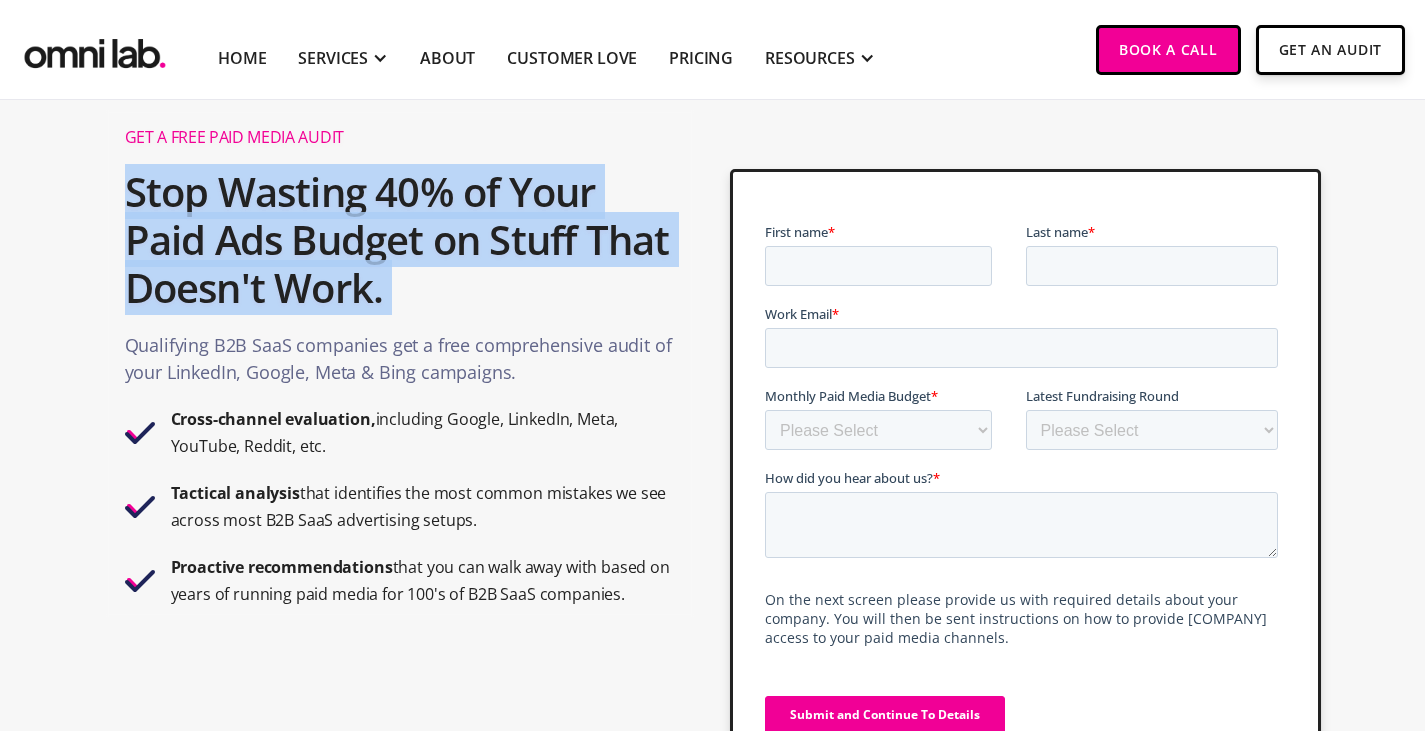 drag, startPoint x: 490, startPoint y: 254, endPoint x: 458, endPoint y: 216, distance: 49.67897 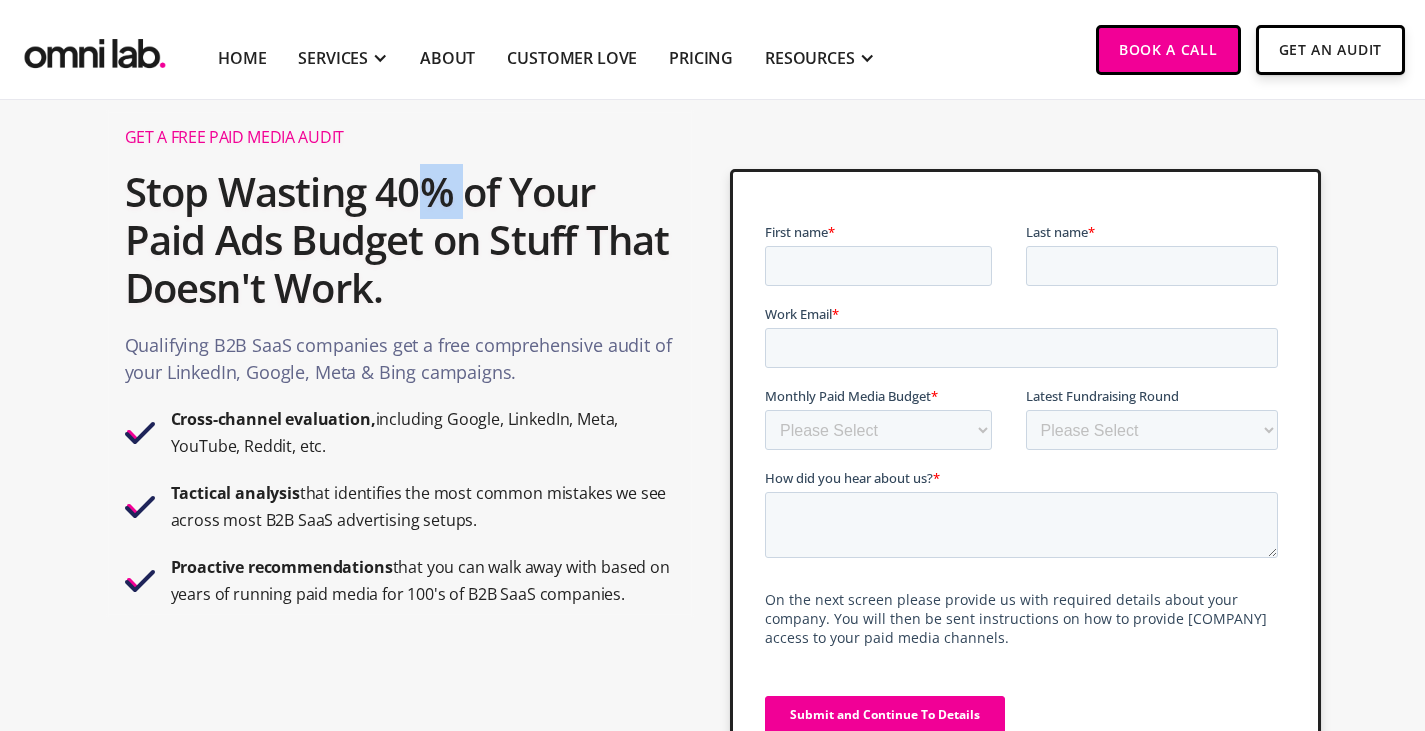 click on "Stop Wasting 40% of Your Paid Ads Budget on Stuff That Doesn't Work." at bounding box center [400, 240] 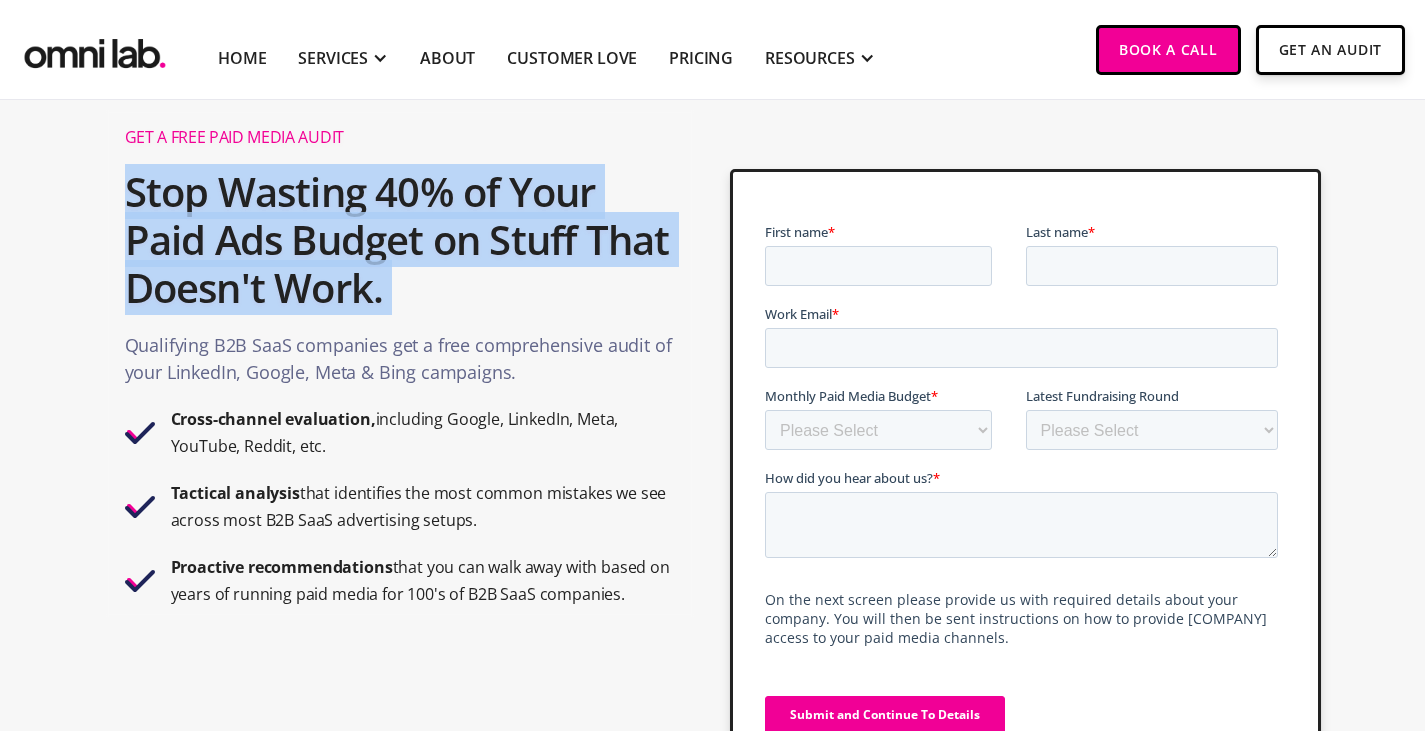 click on "Stop Wasting 40% of Your Paid Ads Budget on Stuff That Doesn't Work." at bounding box center (400, 240) 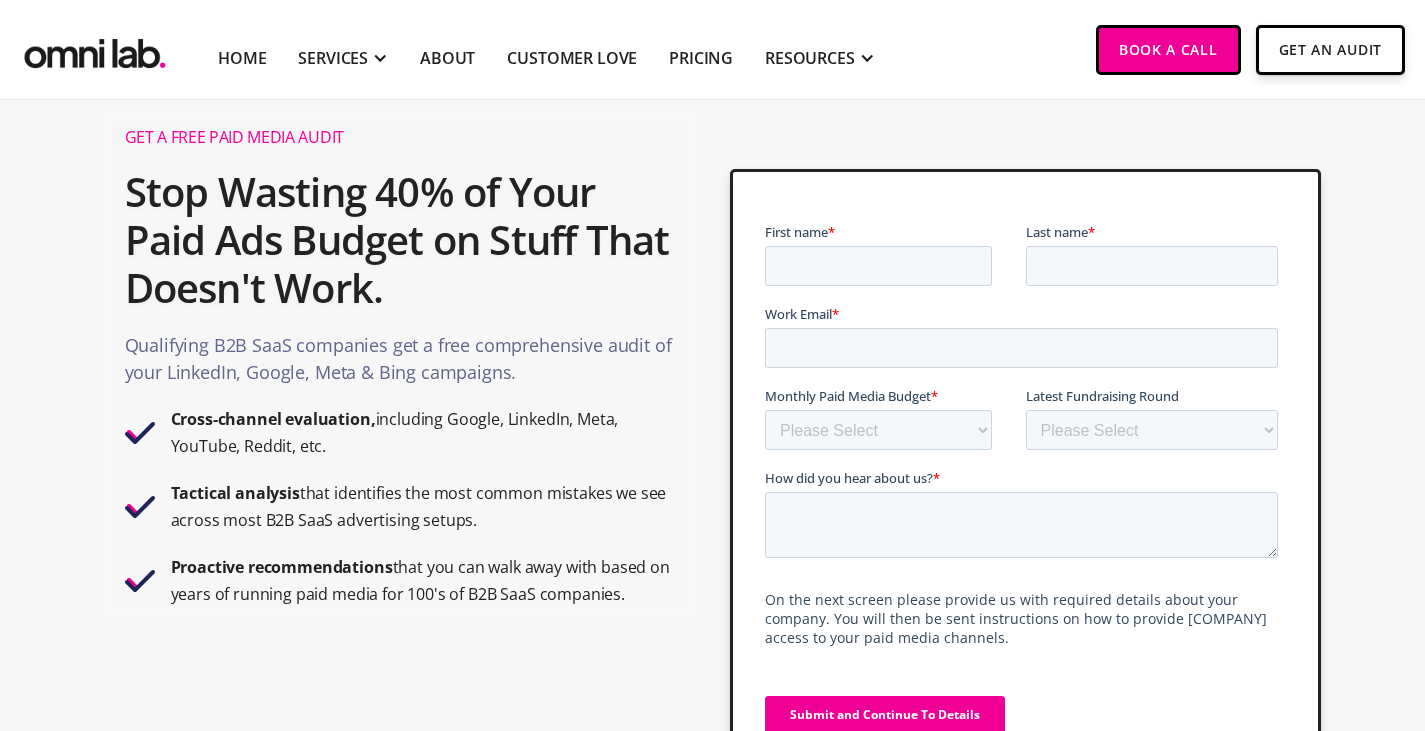 click on "Qualifying B2B SaaS companies get a free comprehensive audit of your LinkedIn, Google, Meta & Bing campaigns." at bounding box center [400, 364] 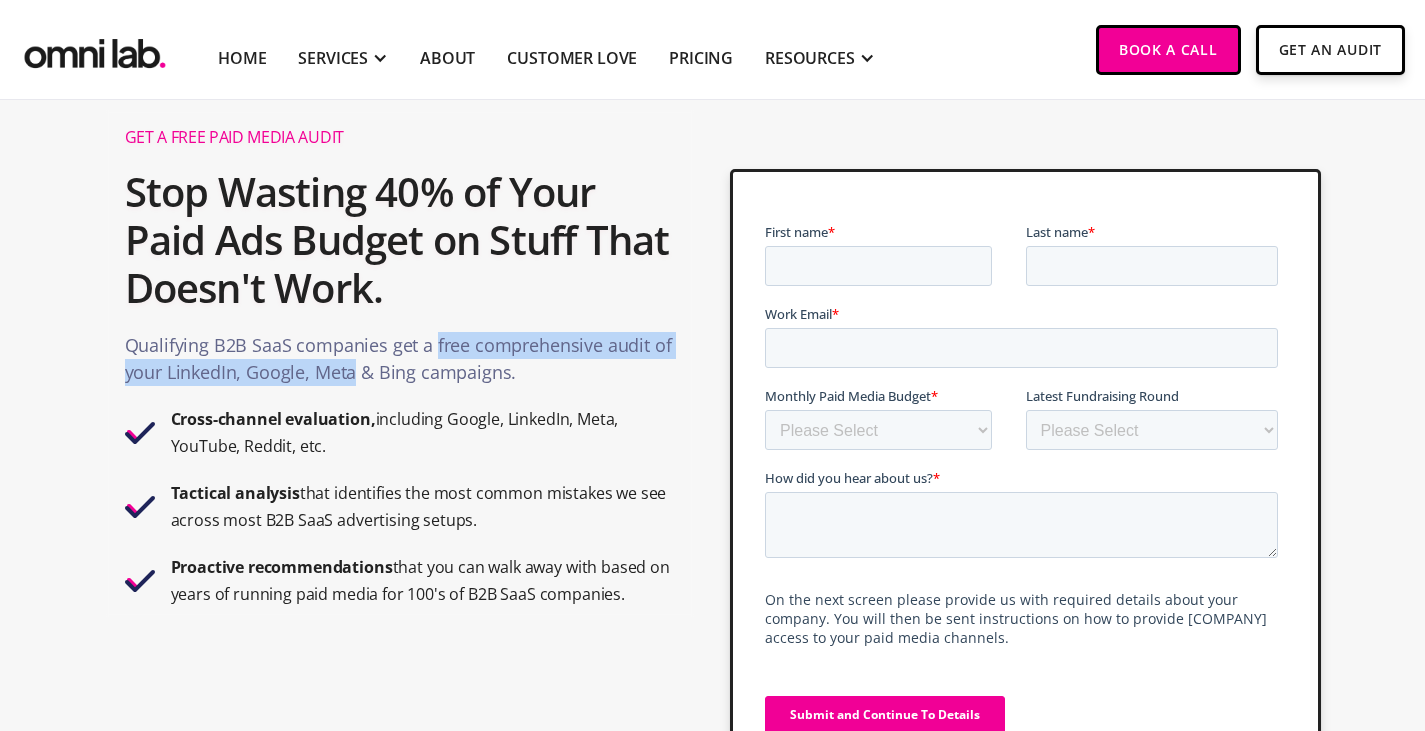 drag, startPoint x: 437, startPoint y: 366, endPoint x: 311, endPoint y: 378, distance: 126.57014 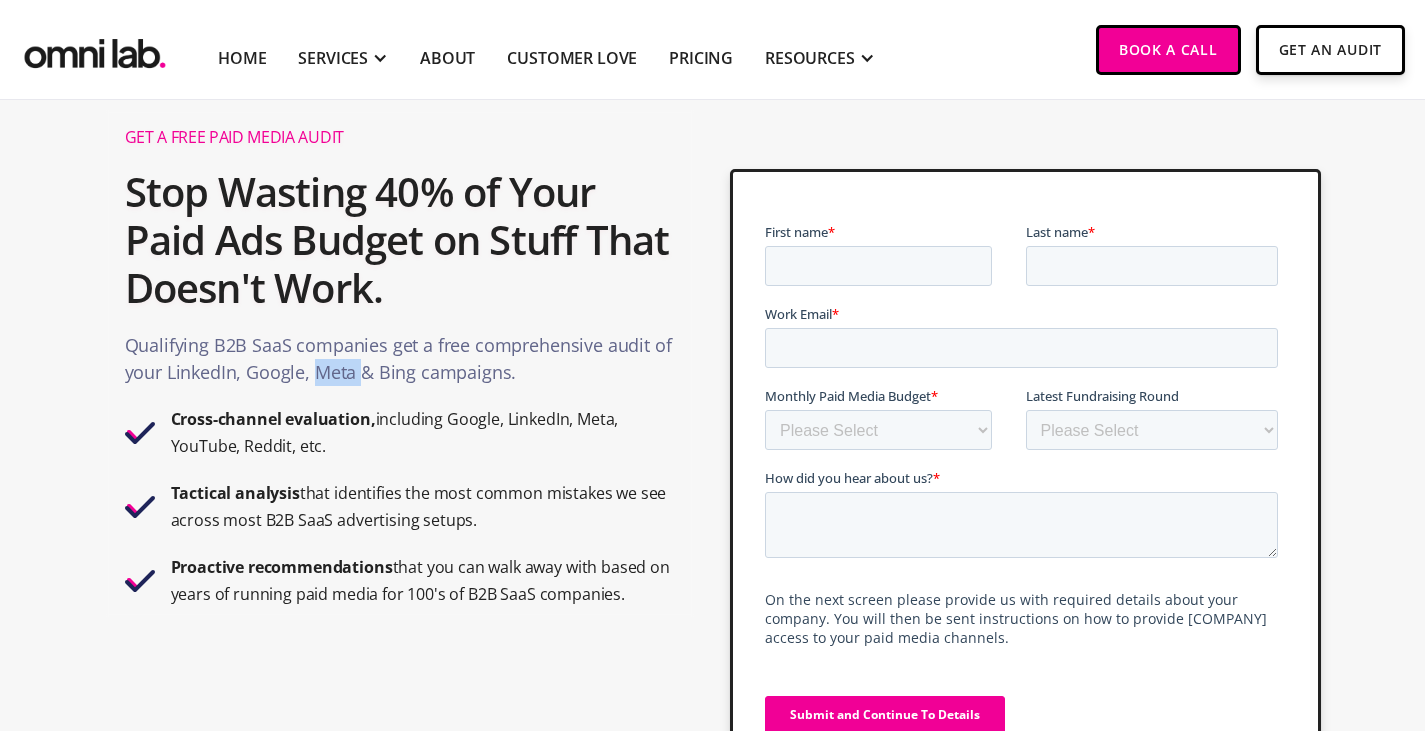 click on "Qualifying B2B SaaS companies get a free comprehensive audit of your LinkedIn, Google, Meta & Bing campaigns." at bounding box center (400, 364) 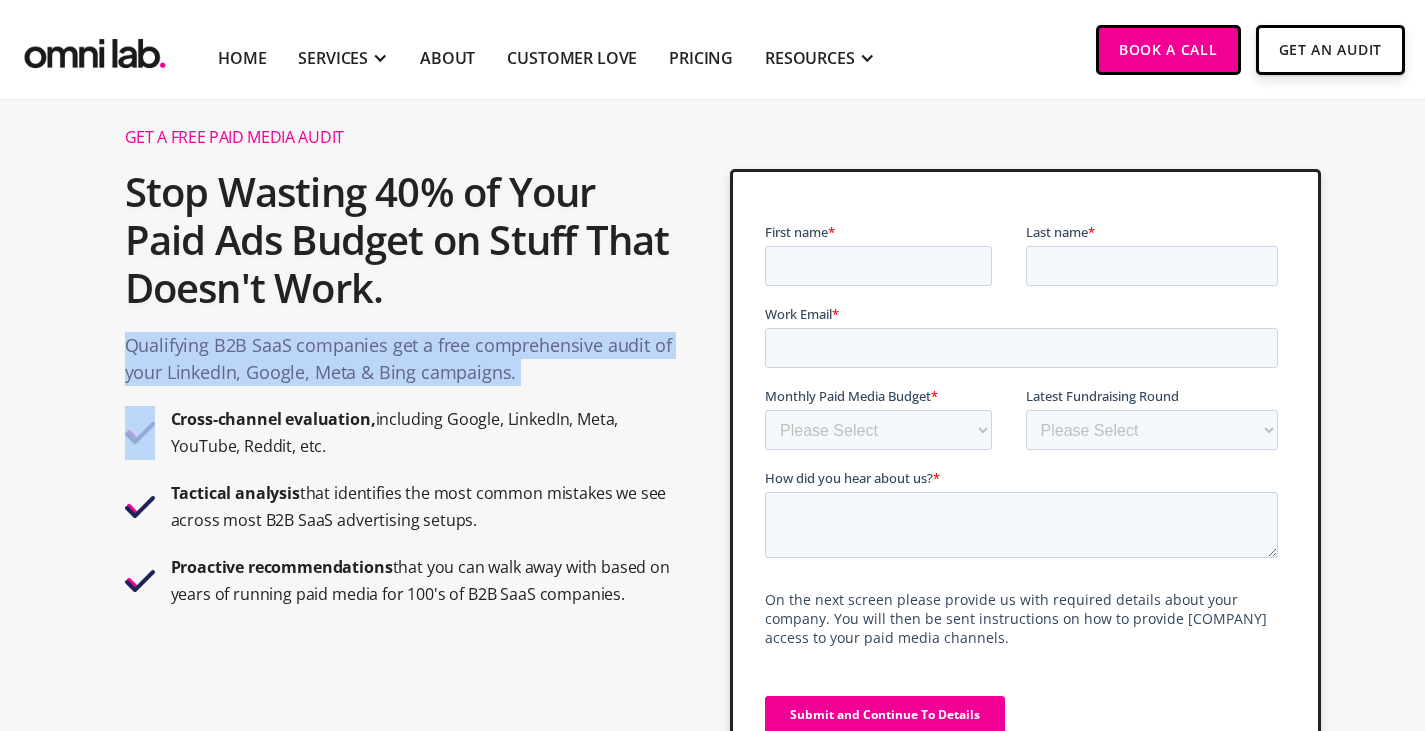 click on "Qualifying B2B SaaS companies get a free comprehensive audit of your LinkedIn, Google, Meta & Bing campaigns." at bounding box center [400, 364] 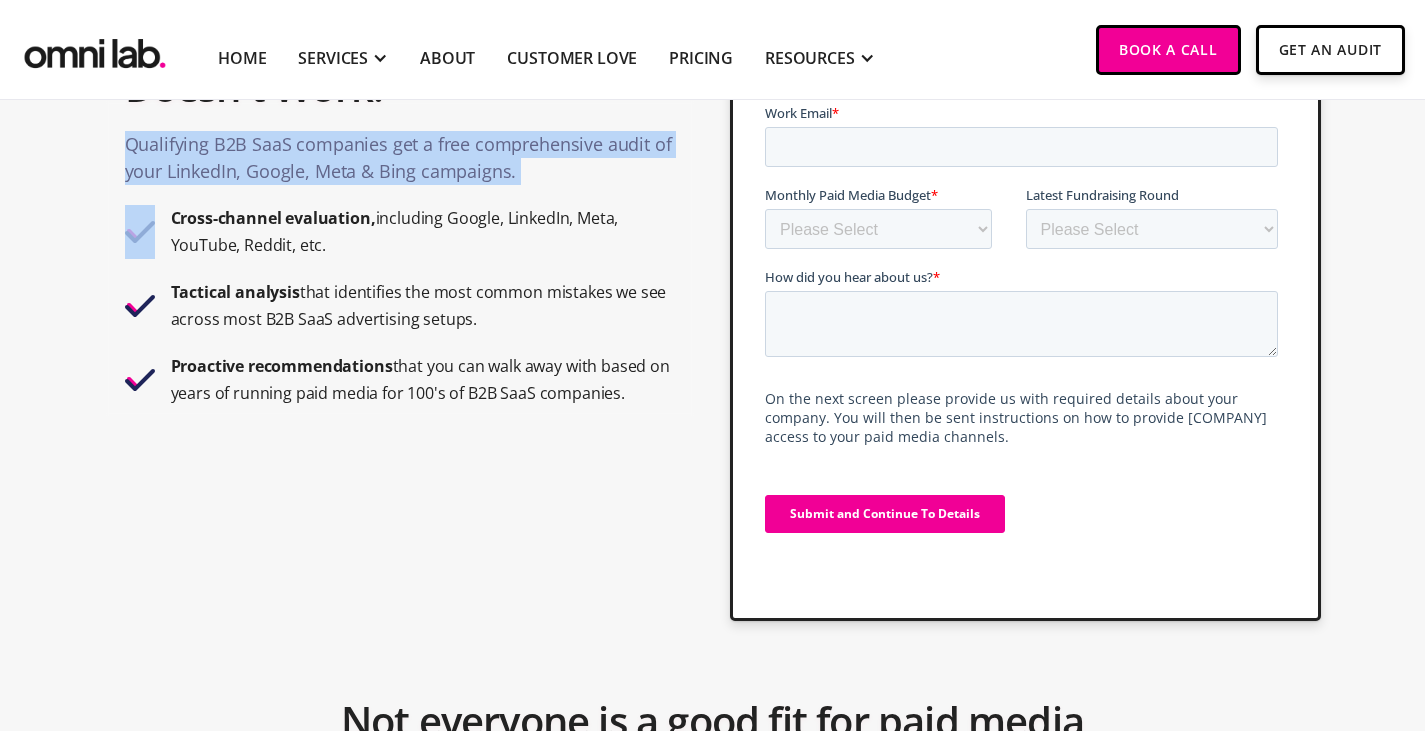 scroll, scrollTop: 253, scrollLeft: 0, axis: vertical 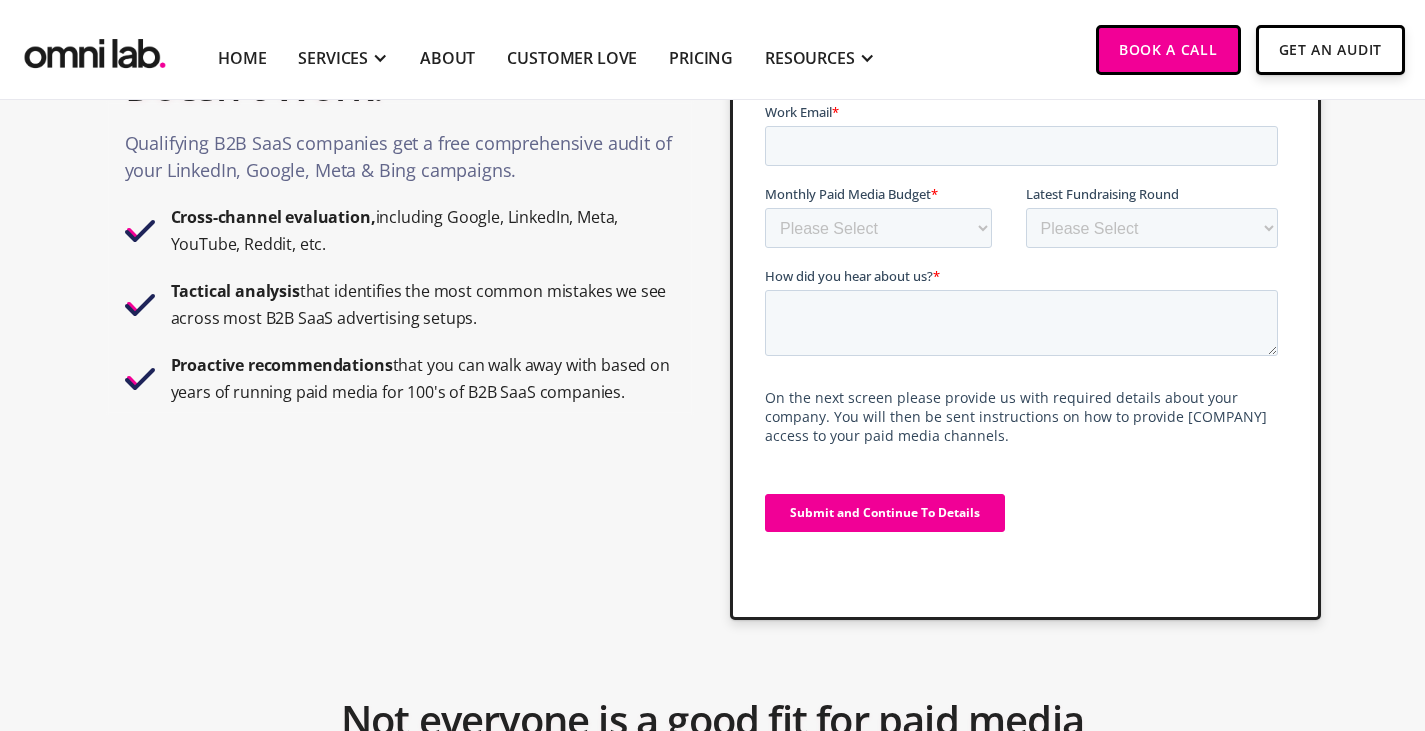 click on "Proactive recommendations" at bounding box center [282, 365] 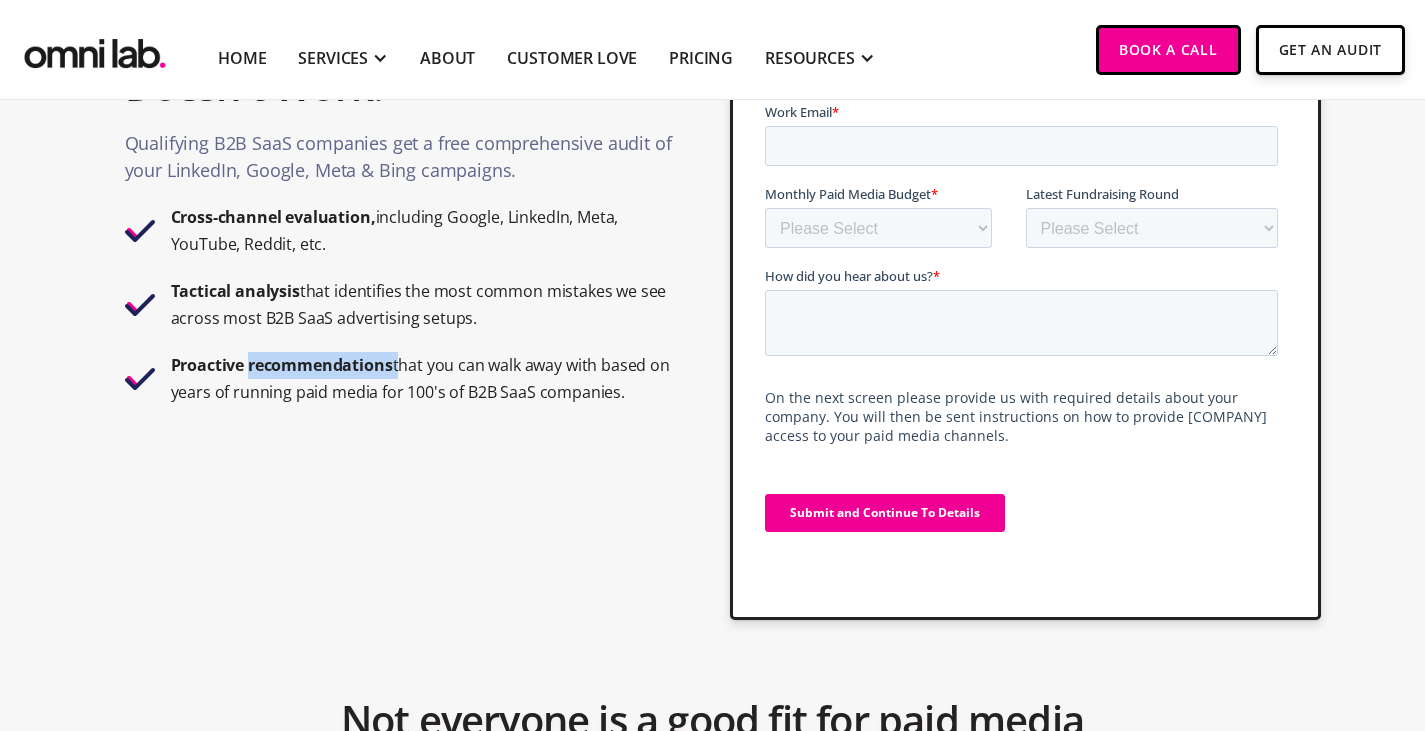 click on "Proactive recommendations" at bounding box center (282, 365) 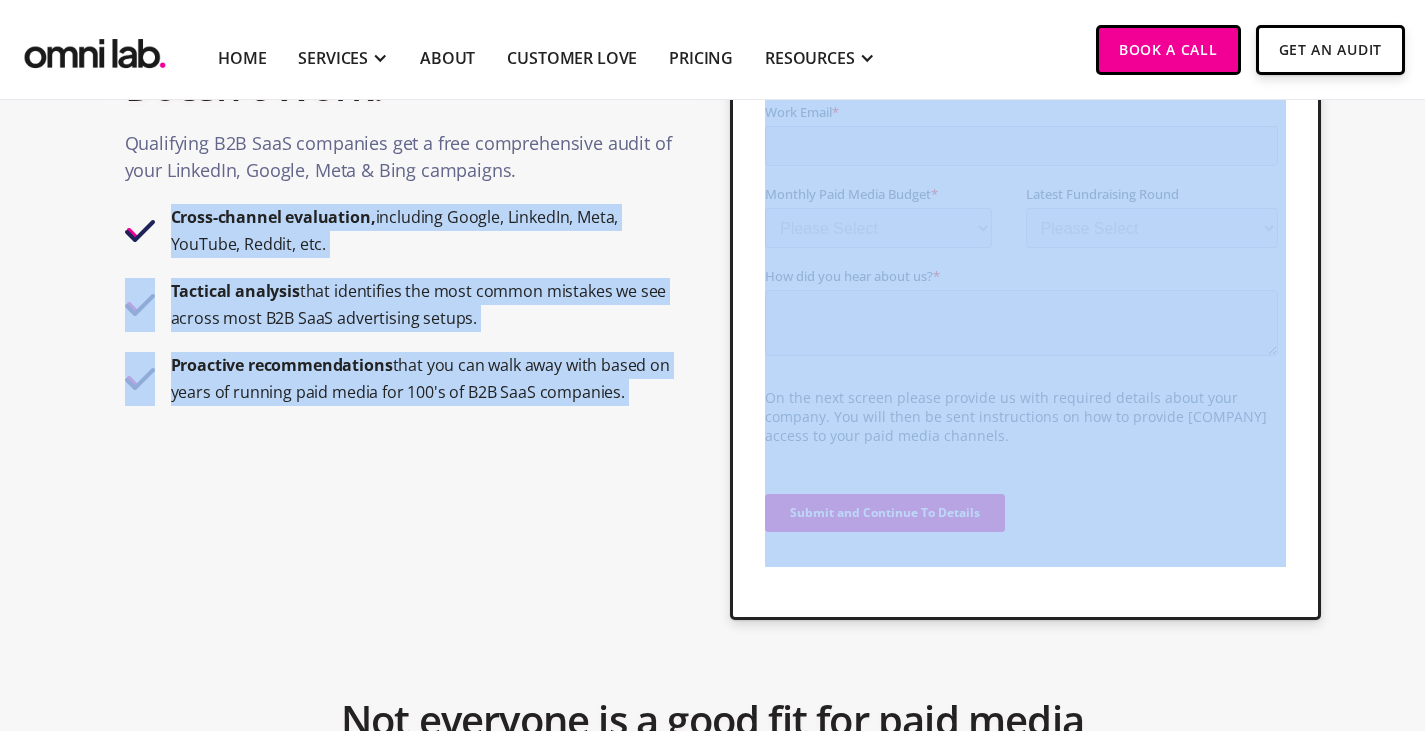 drag, startPoint x: 311, startPoint y: 378, endPoint x: 313, endPoint y: 254, distance: 124.01613 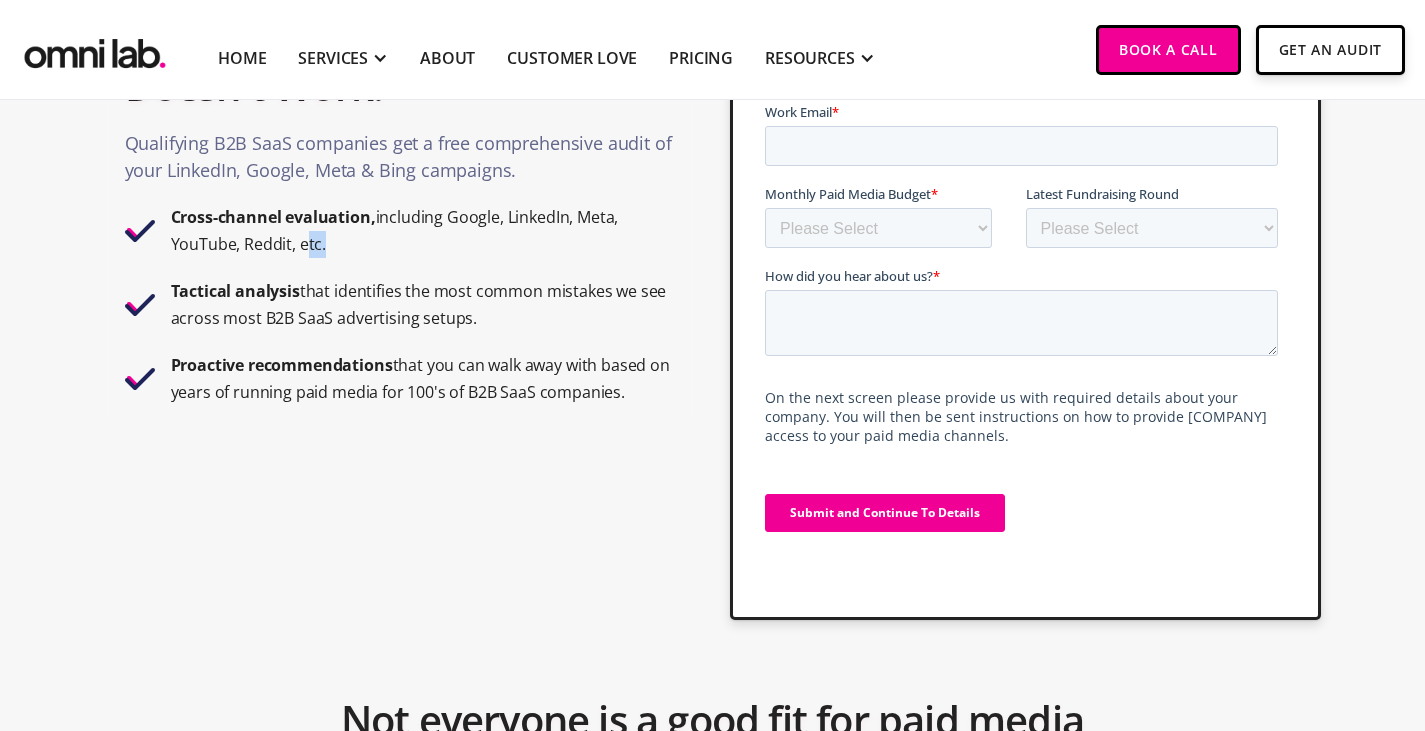 click on "including Google, LinkedIn, Meta, YouTube, Reddit, etc." at bounding box center [395, 230] 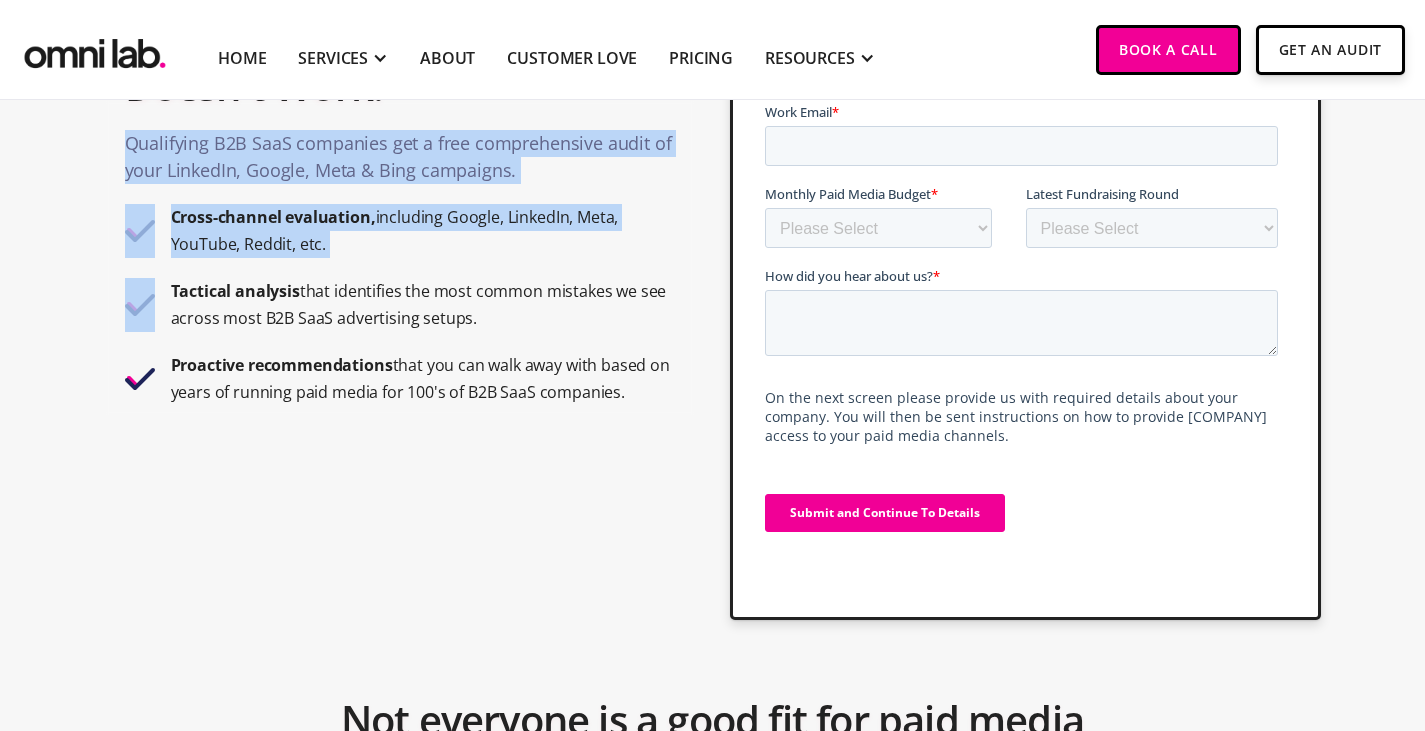 drag, startPoint x: 313, startPoint y: 254, endPoint x: 155, endPoint y: 180, distance: 174.47063 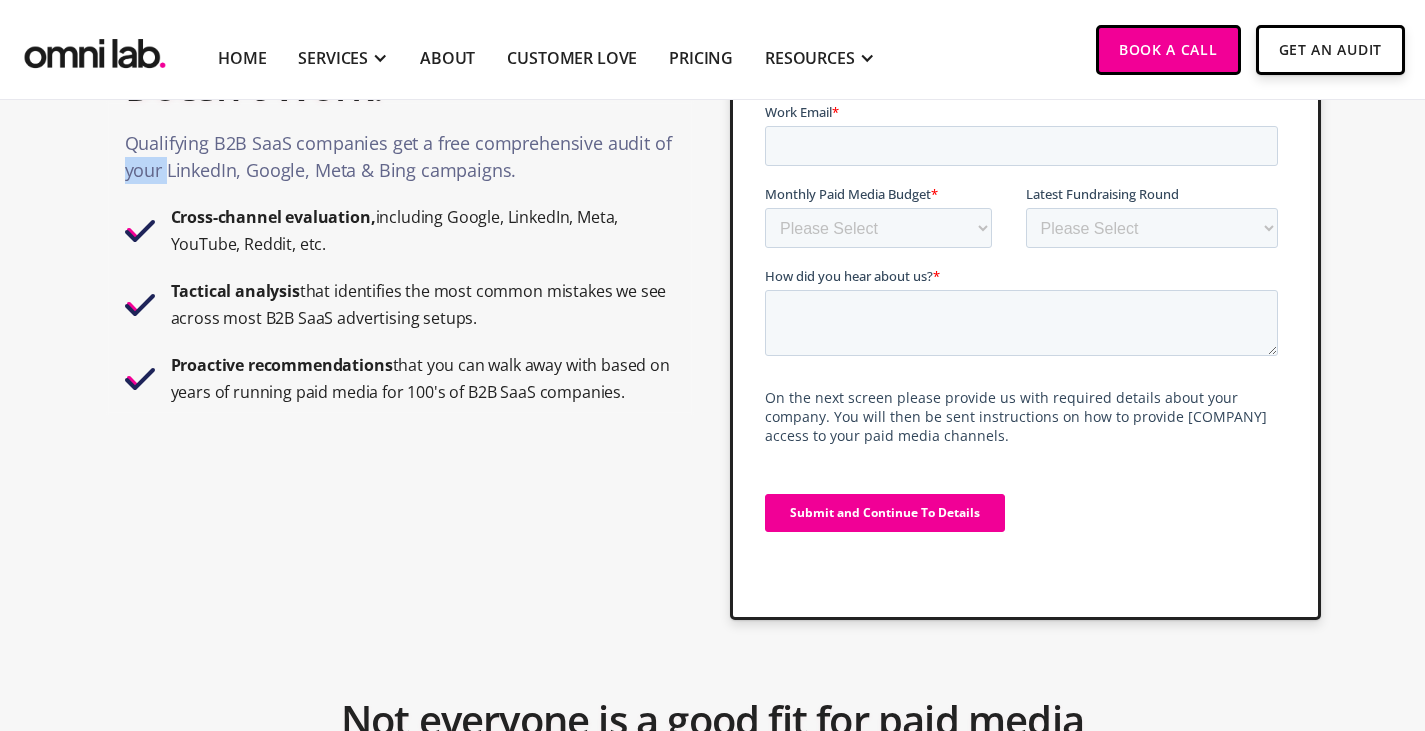 click on "Qualifying B2B SaaS companies get a free comprehensive audit of your LinkedIn, Google, Meta & Bing campaigns." at bounding box center [400, 162] 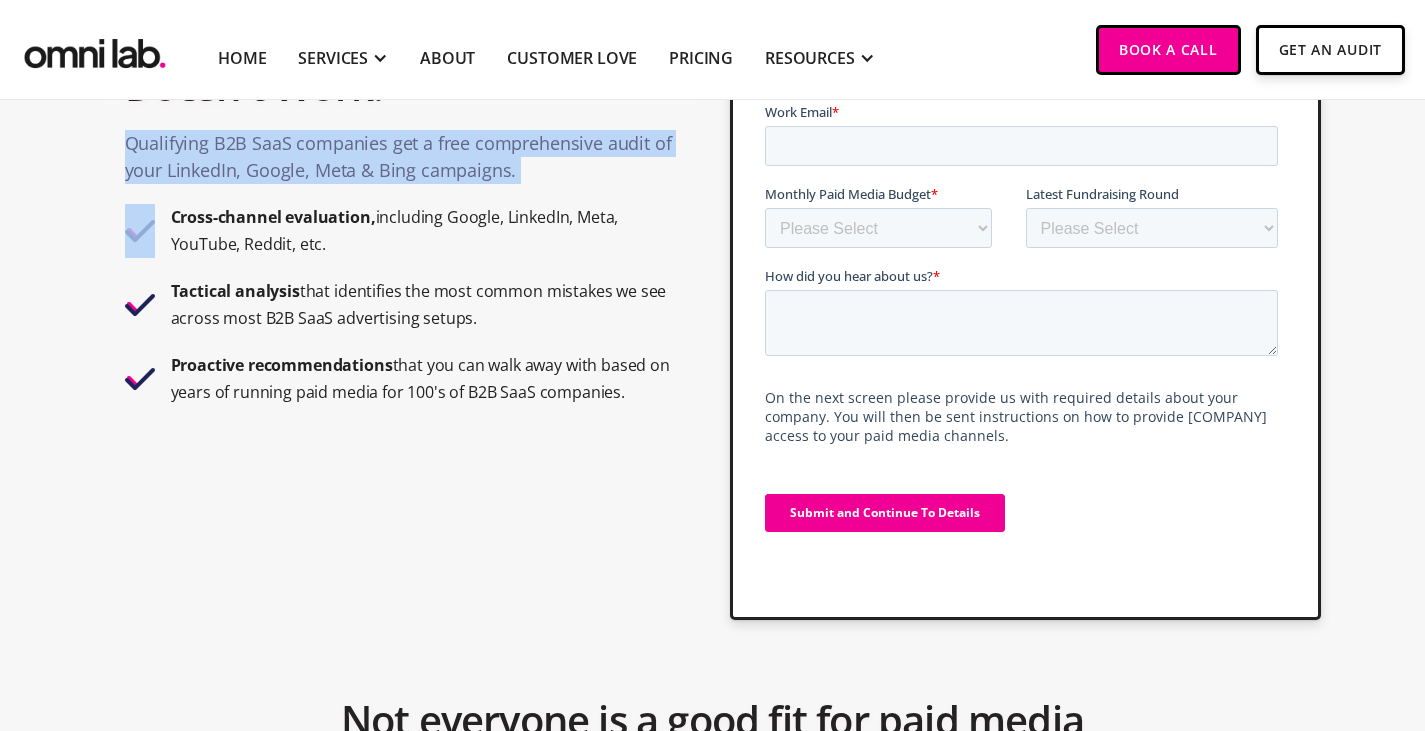 drag, startPoint x: 155, startPoint y: 180, endPoint x: 292, endPoint y: 171, distance: 137.2953 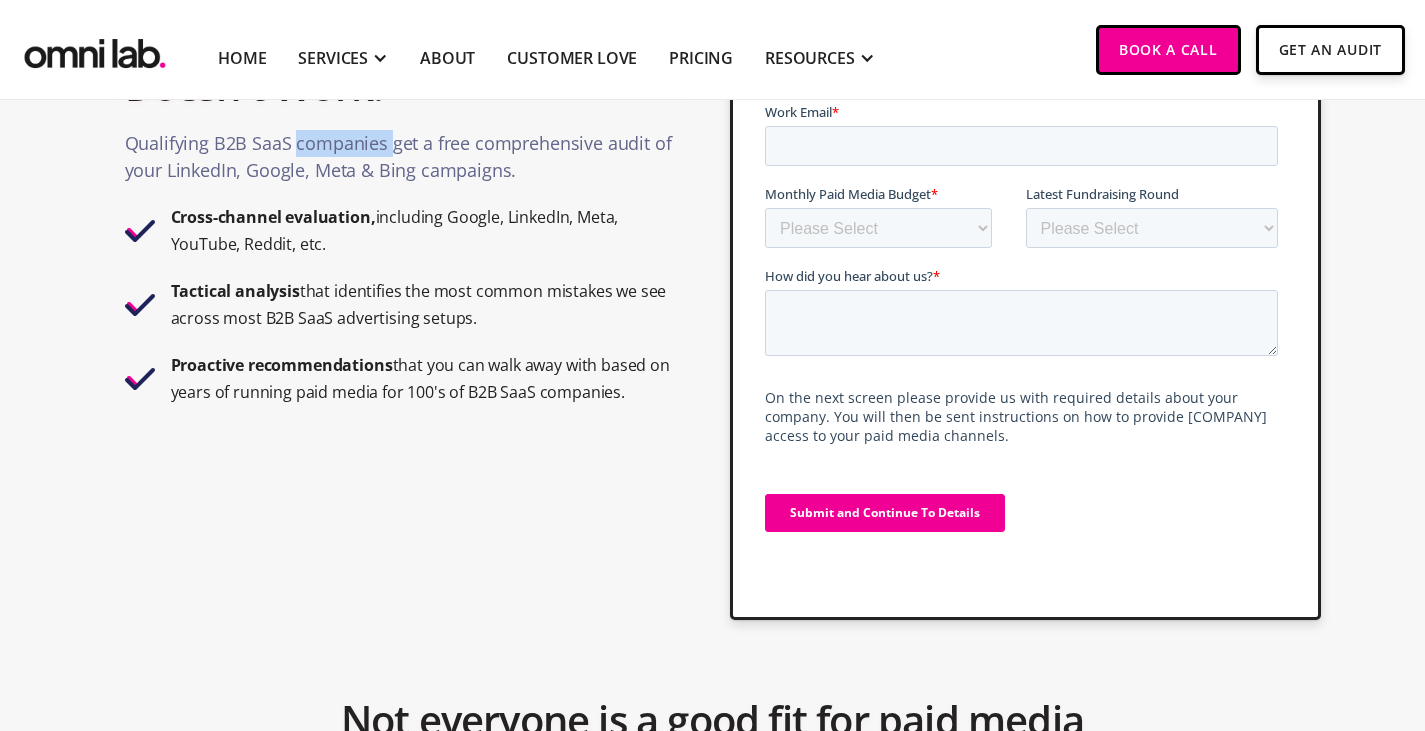 click on "Qualifying B2B SaaS companies get a free comprehensive audit of your LinkedIn, Google, Meta & Bing campaigns." at bounding box center (400, 162) 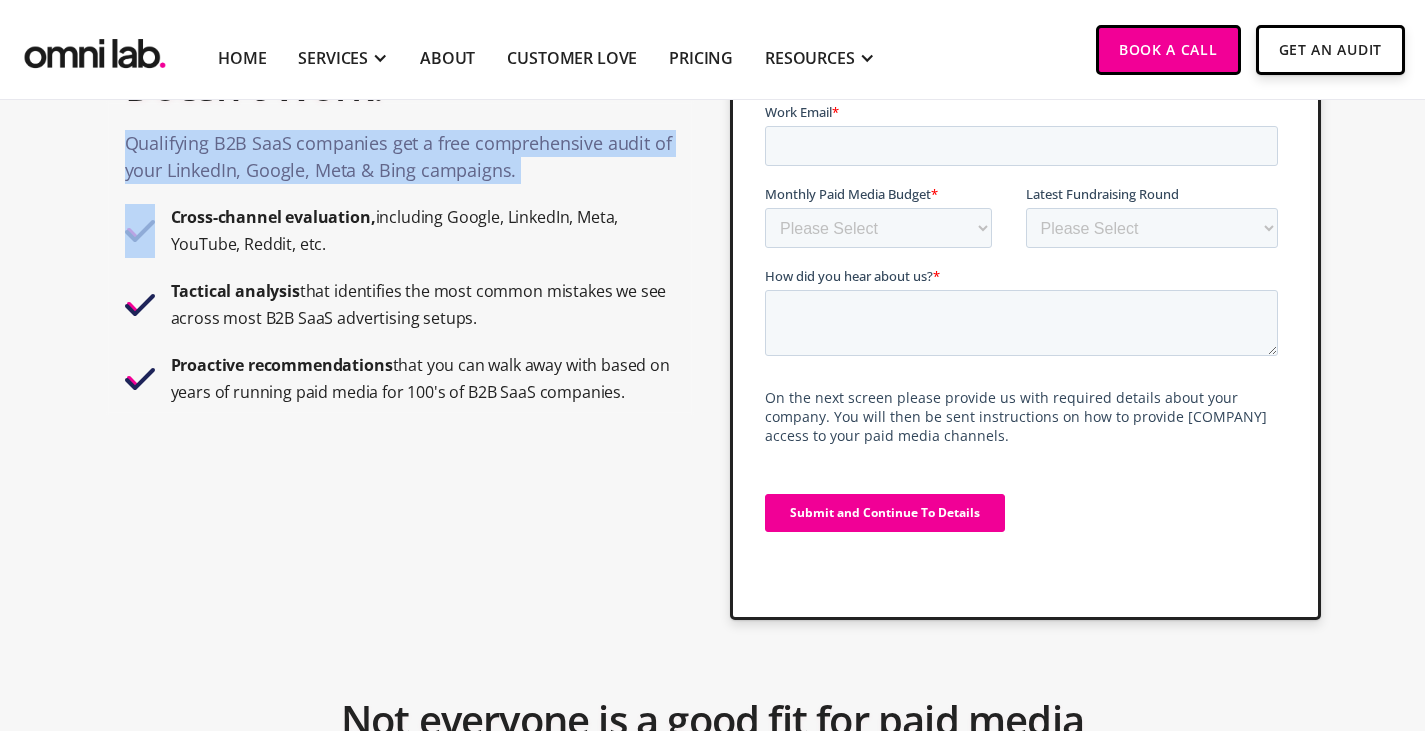drag, startPoint x: 292, startPoint y: 171, endPoint x: 458, endPoint y: 201, distance: 168.68906 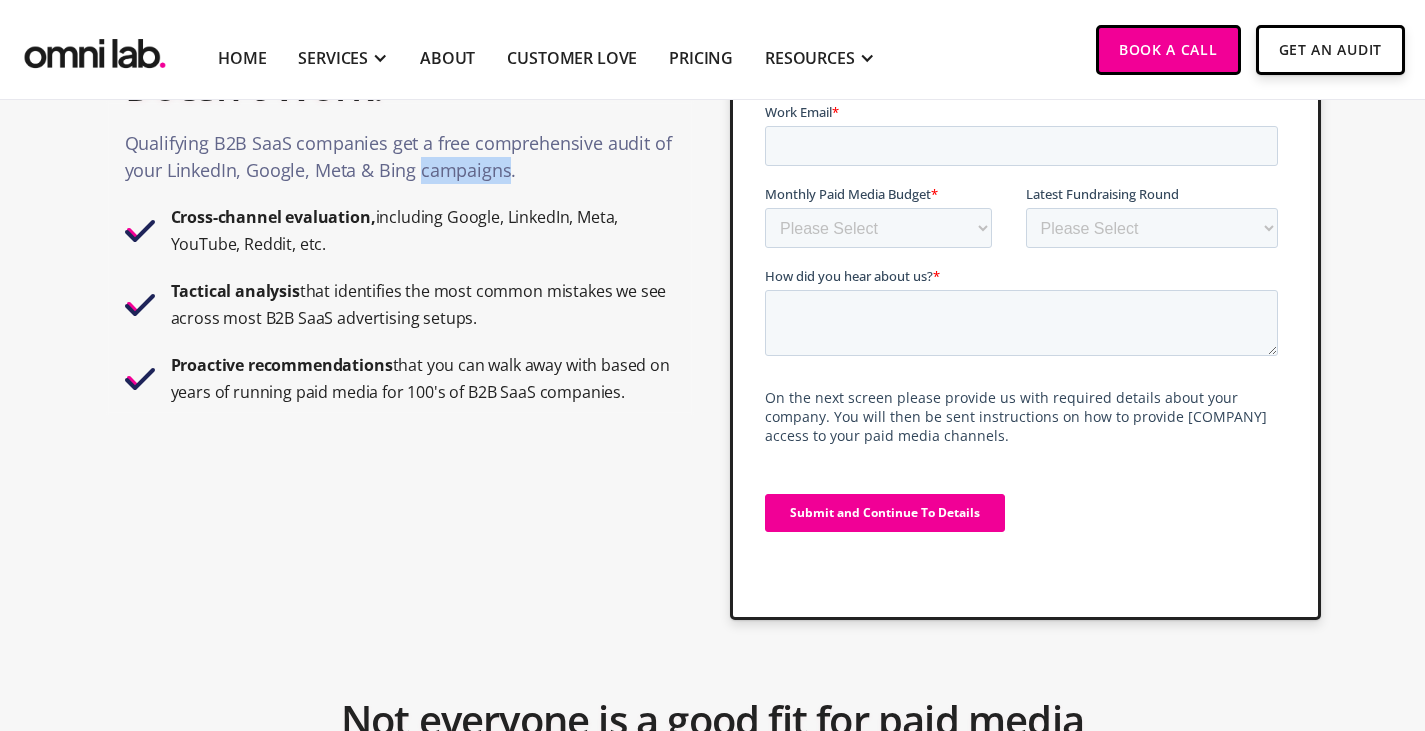 click on "Qualifying B2B SaaS companies get a free comprehensive audit of your LinkedIn, Google, Meta & Bing campaigns." at bounding box center (400, 162) 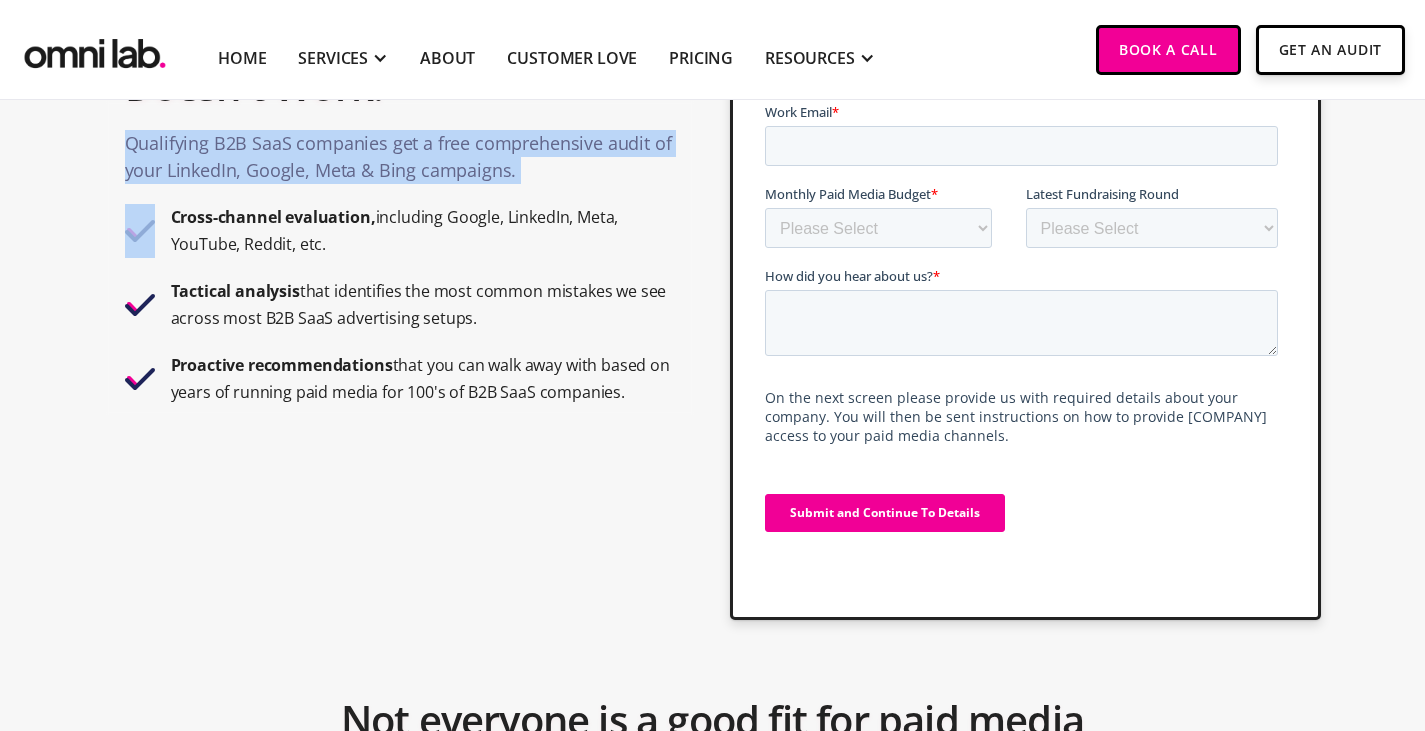 drag, startPoint x: 458, startPoint y: 201, endPoint x: 488, endPoint y: 150, distance: 59.16925 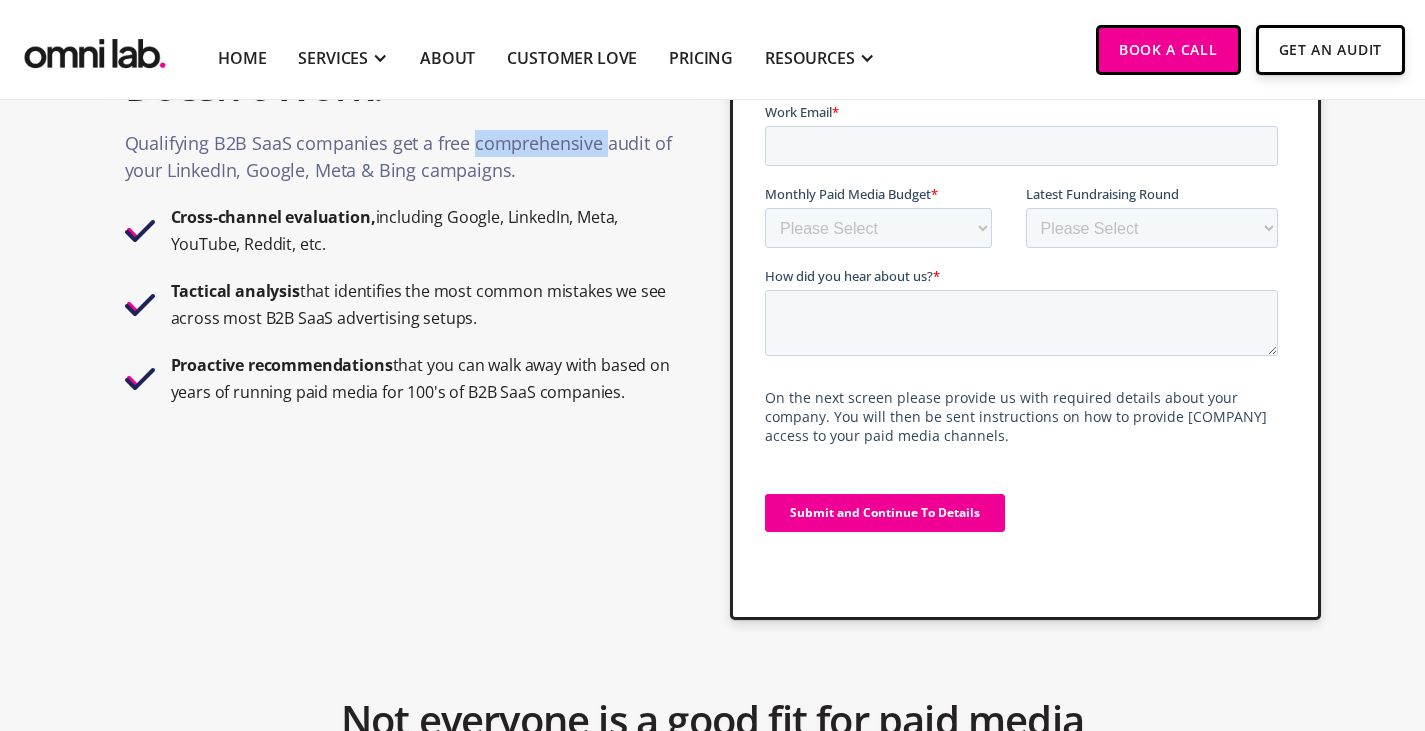 click on "Qualifying B2B SaaS companies get a free comprehensive audit of your LinkedIn, Google, Meta & Bing campaigns." at bounding box center (400, 162) 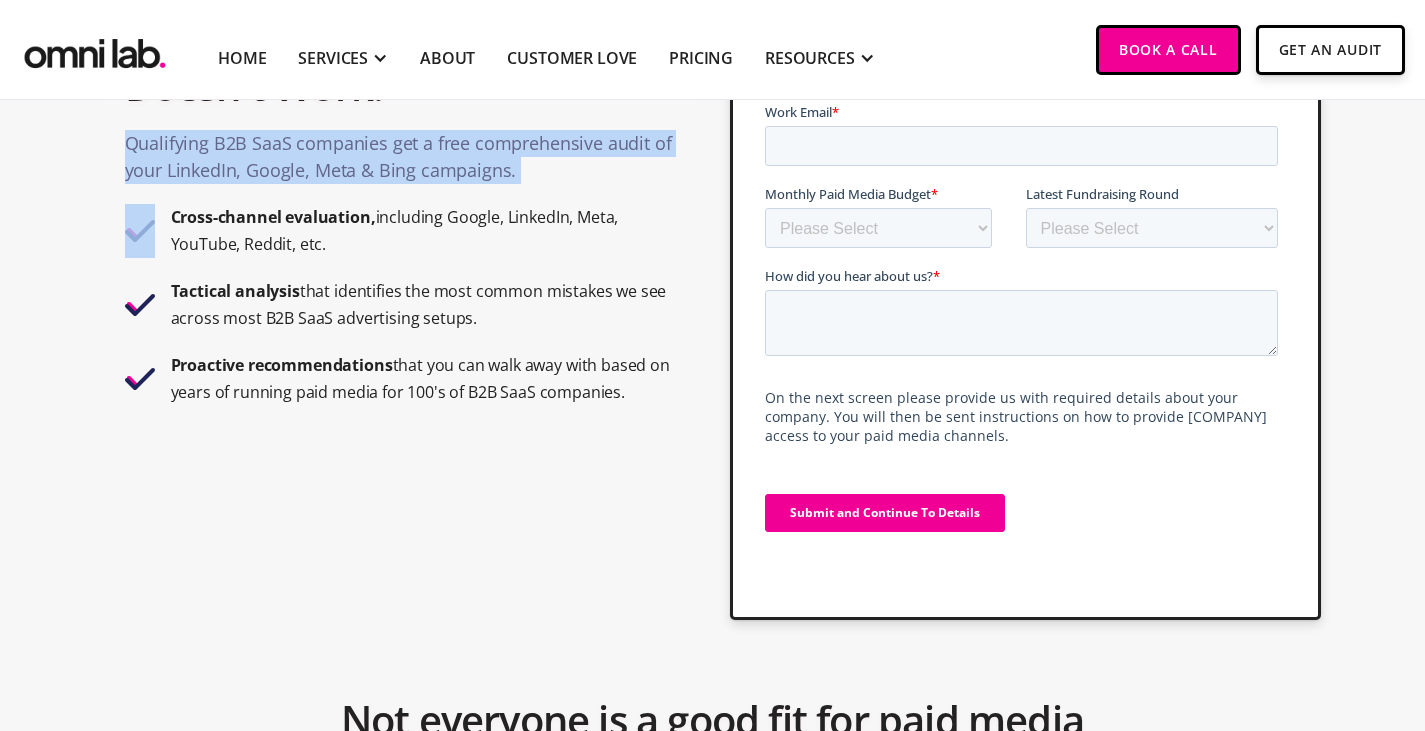 drag, startPoint x: 488, startPoint y: 150, endPoint x: 518, endPoint y: 158, distance: 31.04835 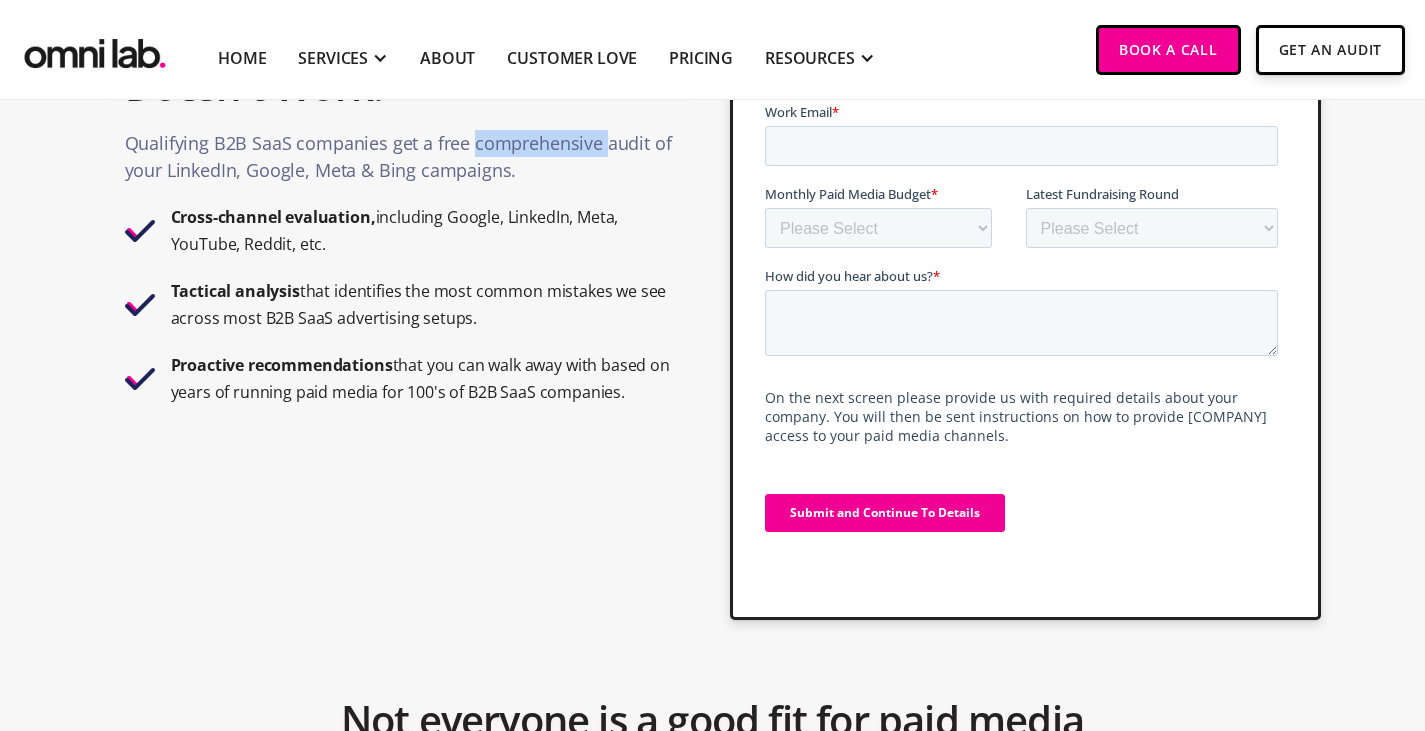 click on "Qualifying B2B SaaS companies get a free comprehensive audit of your LinkedIn, Google, Meta & Bing campaigns." at bounding box center (400, 162) 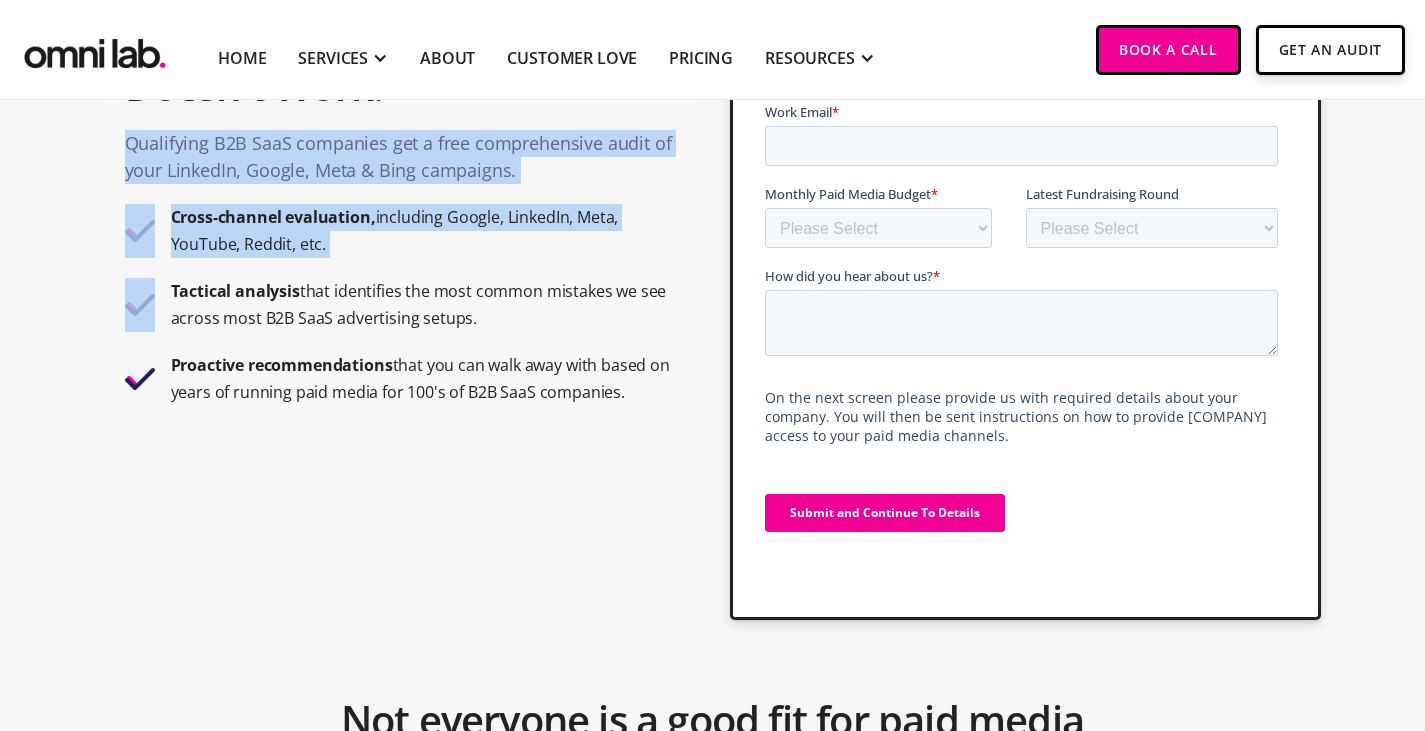 drag, startPoint x: 518, startPoint y: 158, endPoint x: 613, endPoint y: 276, distance: 151.48927 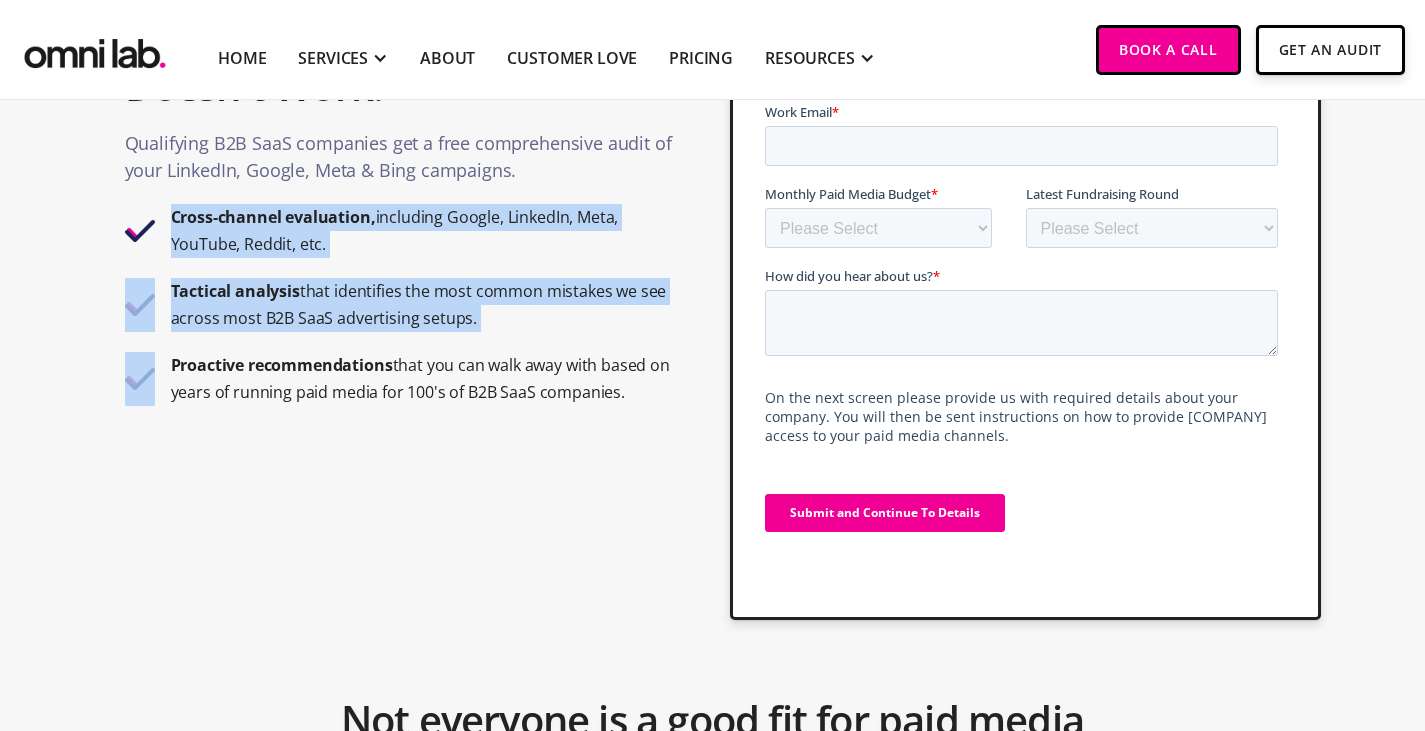 drag, startPoint x: 613, startPoint y: 276, endPoint x: 569, endPoint y: 333, distance: 72.00694 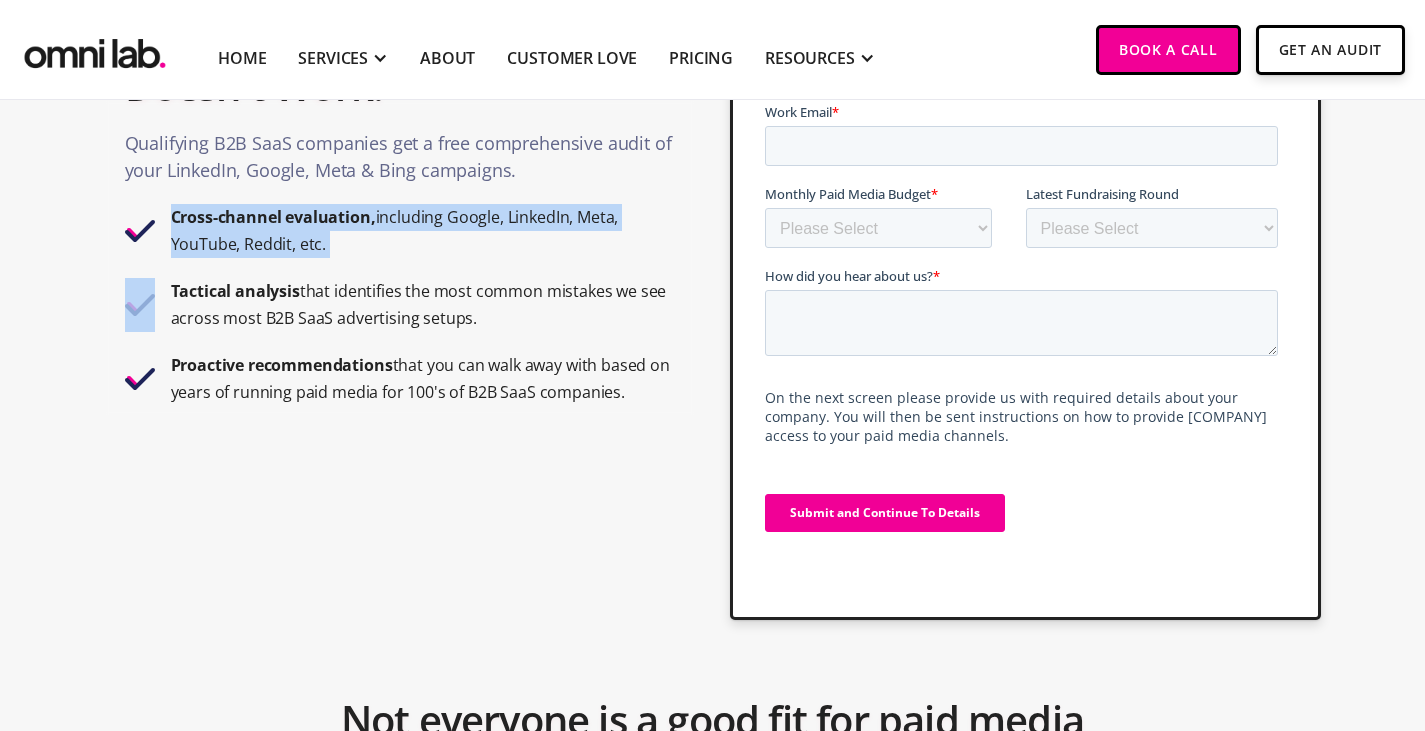 click on "Cross-channel evaluation,  including Google, LinkedIn, Meta, YouTube, Reddit, etc." at bounding box center (423, 231) 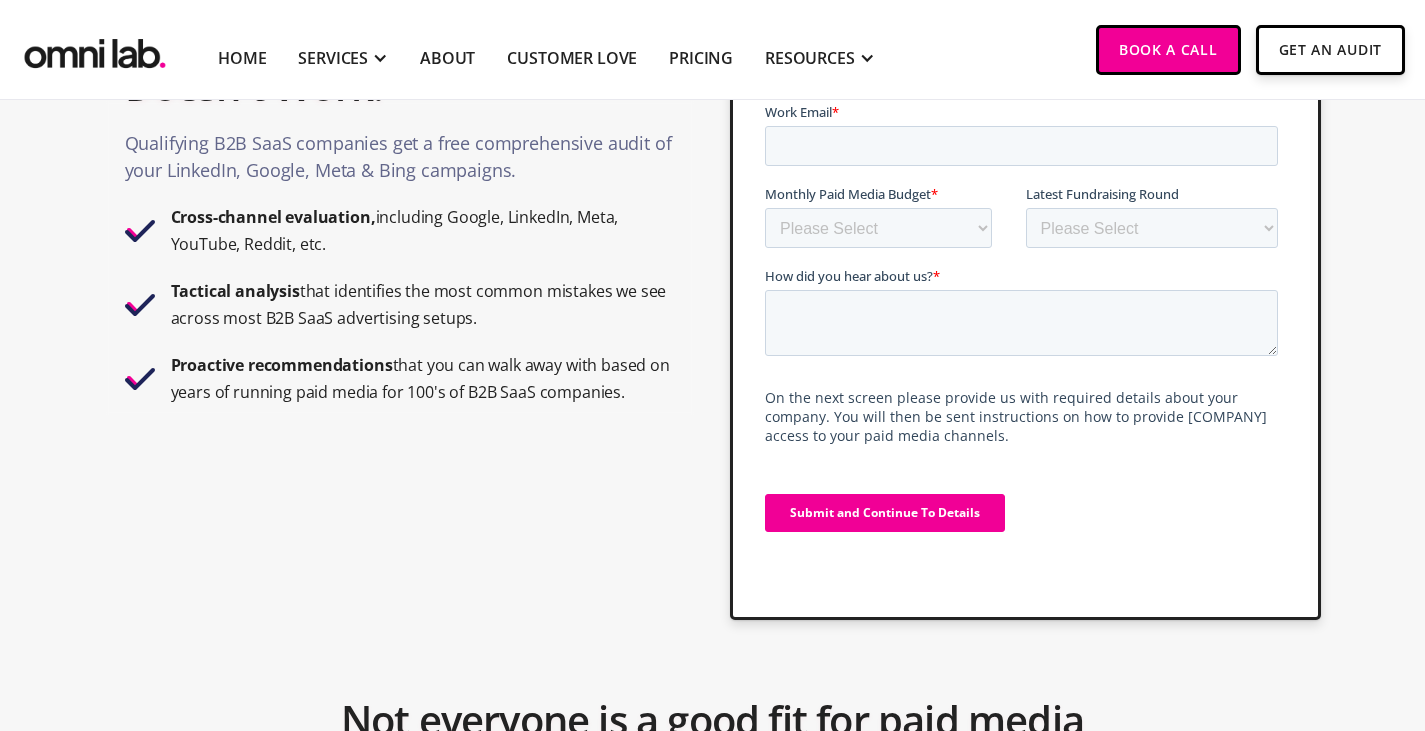 click on "that you can walk away with based on years of running paid media for 100's of B2B SaaS companies." at bounding box center [420, 378] 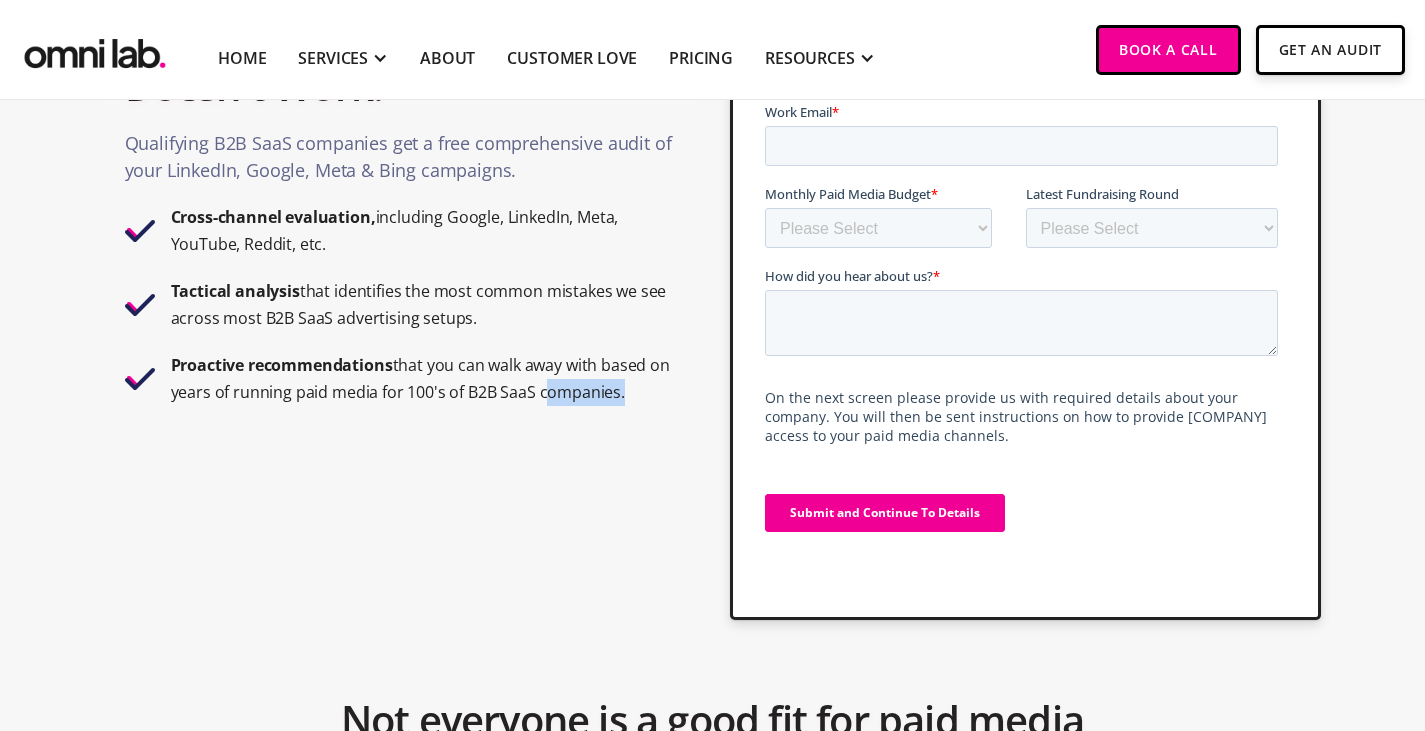 click on "that you can walk away with based on years of running paid media for 100's of B2B SaaS companies." at bounding box center [420, 378] 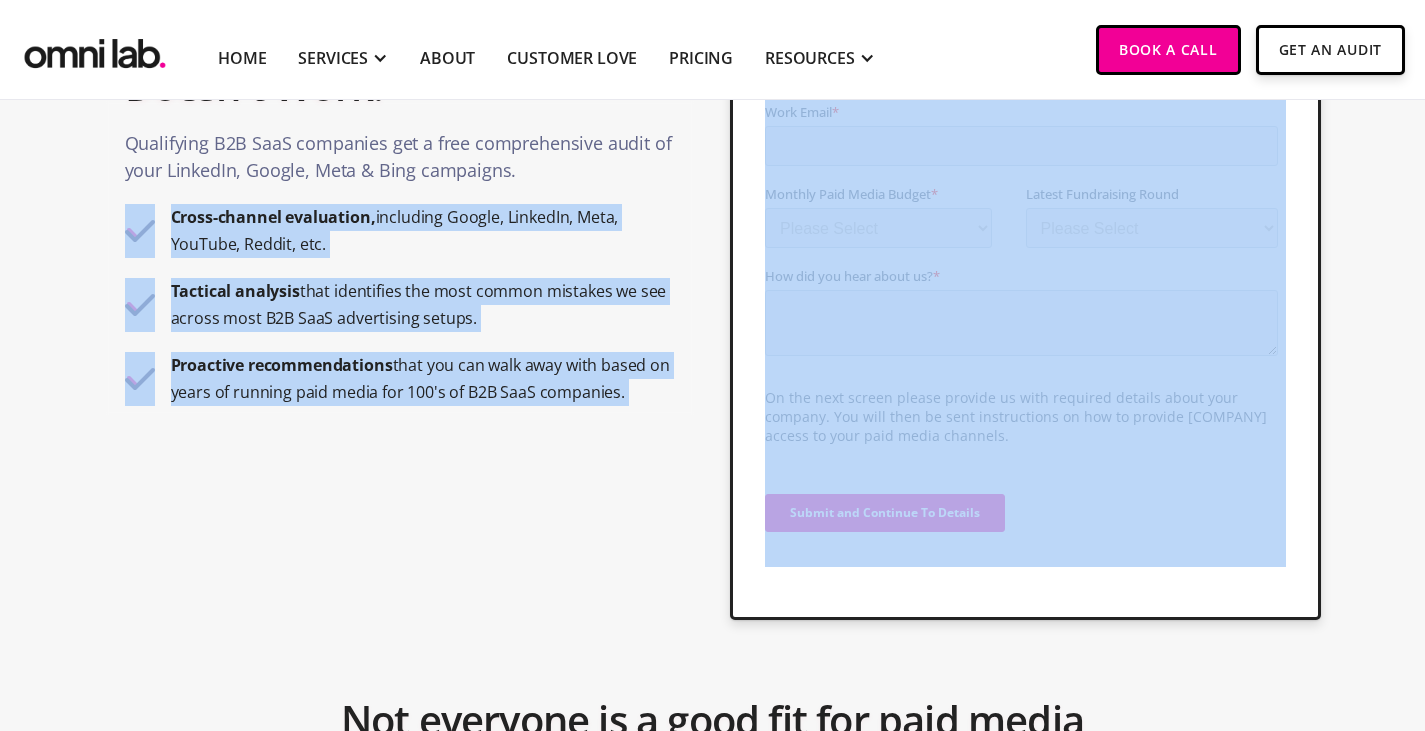 drag, startPoint x: 562, startPoint y: 411, endPoint x: 112, endPoint y: 233, distance: 483.92563 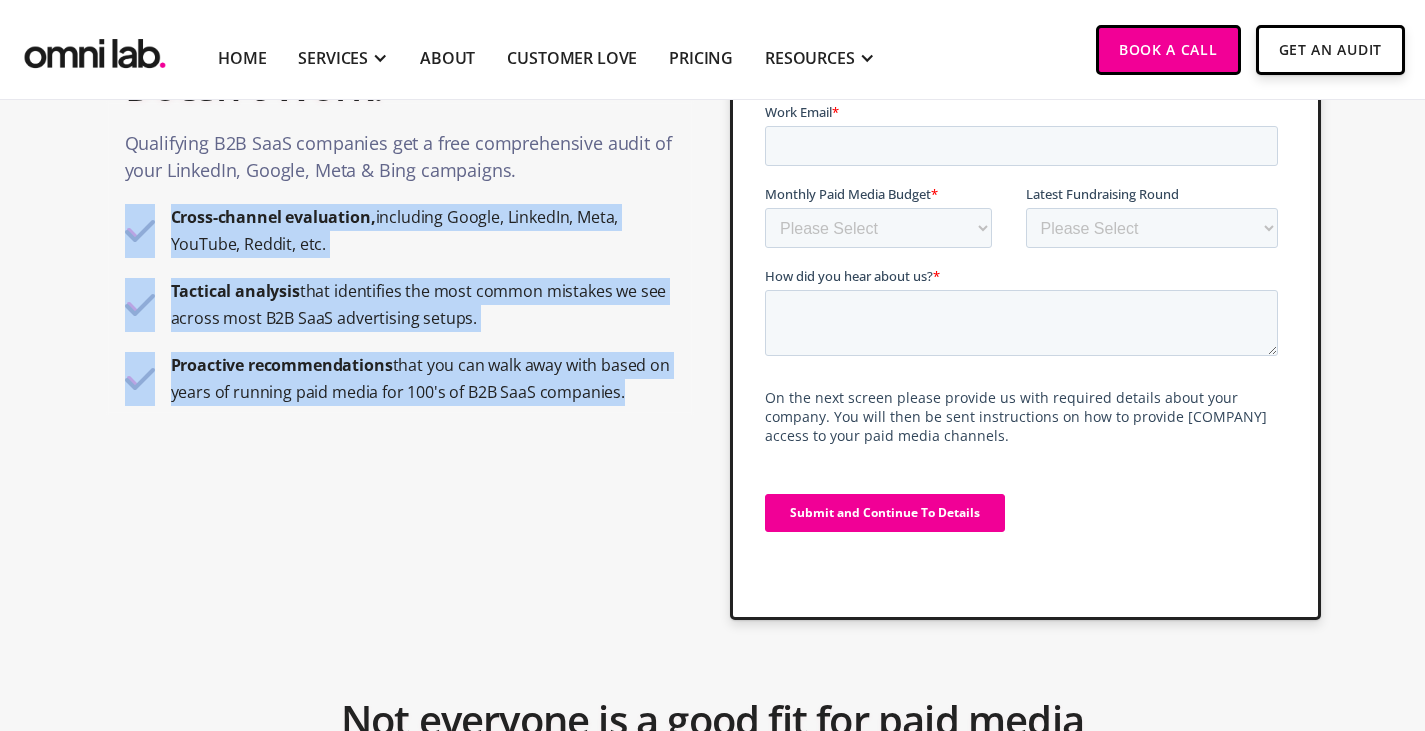 drag, startPoint x: 112, startPoint y: 233, endPoint x: 583, endPoint y: 415, distance: 504.94058 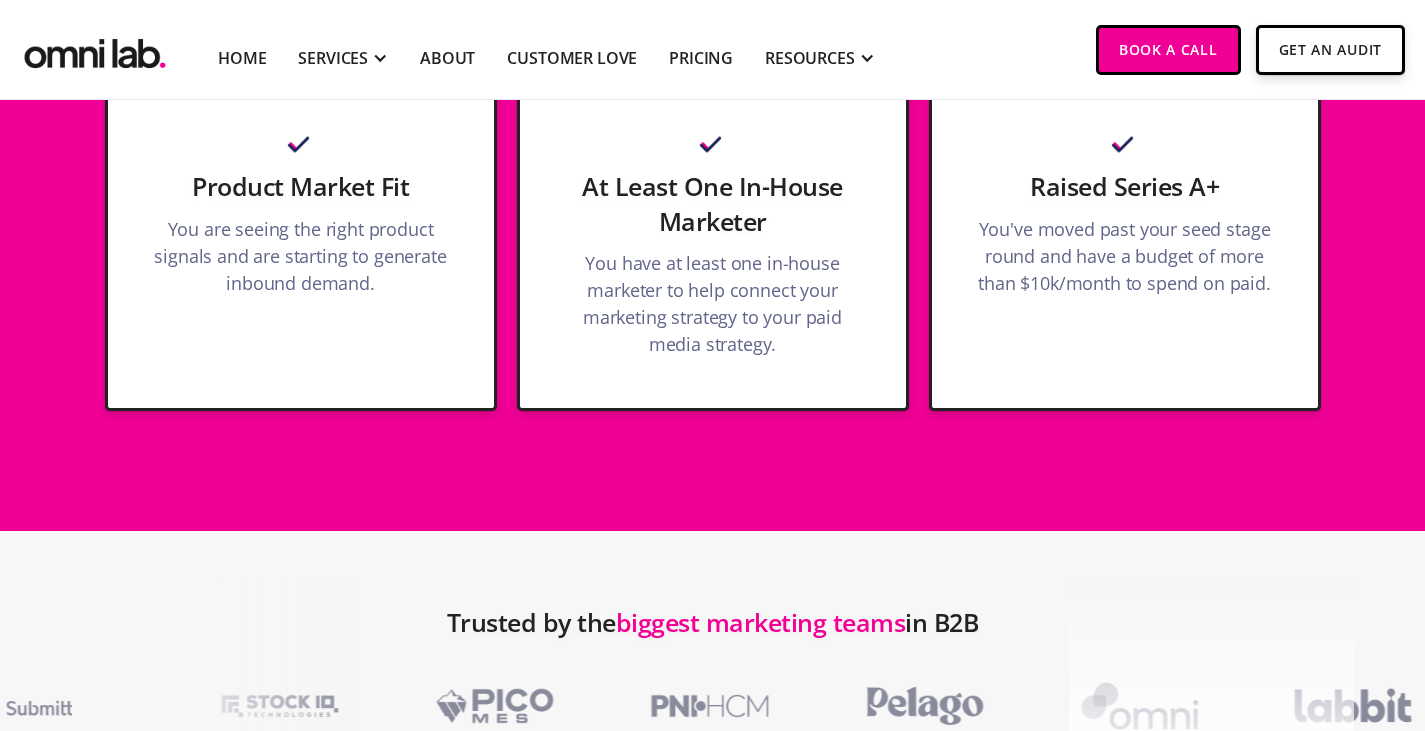 scroll, scrollTop: 1139, scrollLeft: 0, axis: vertical 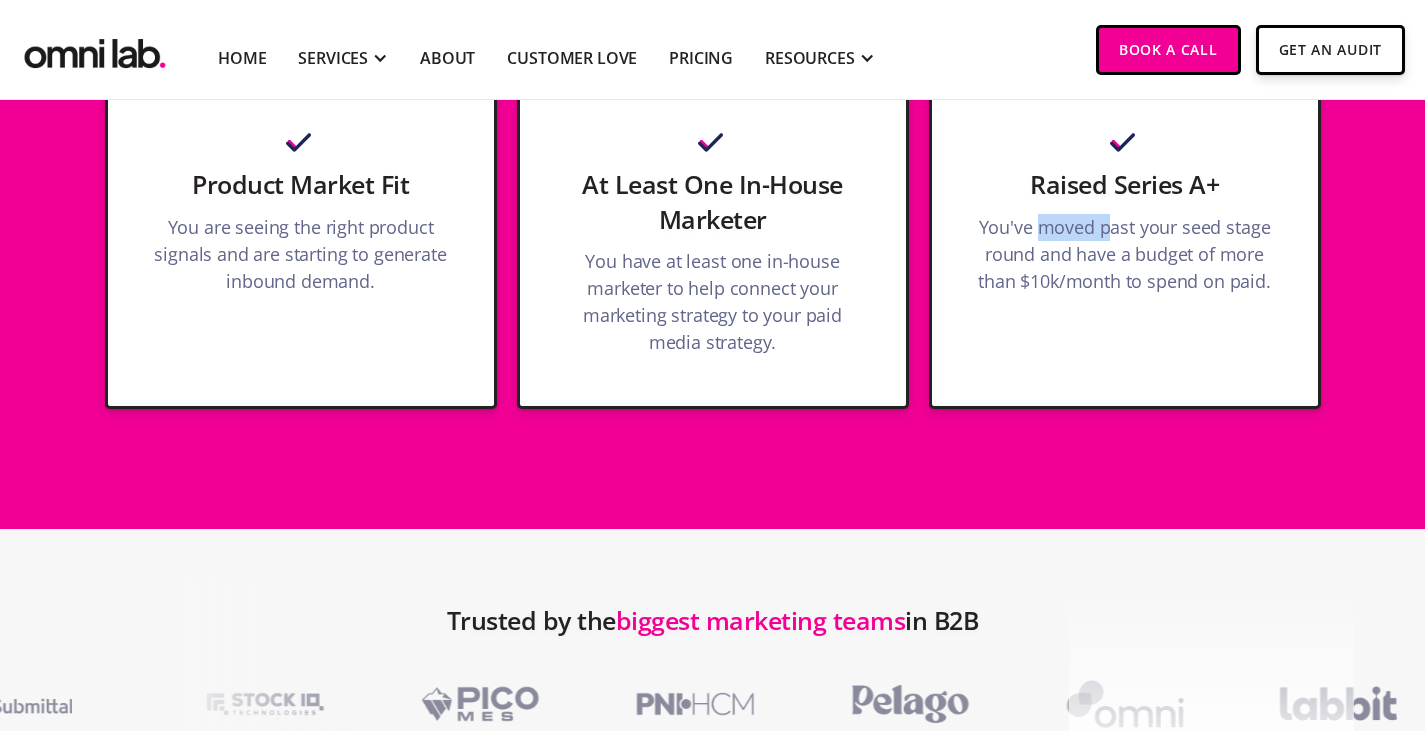 drag, startPoint x: 1044, startPoint y: 201, endPoint x: 1117, endPoint y: 237, distance: 81.394104 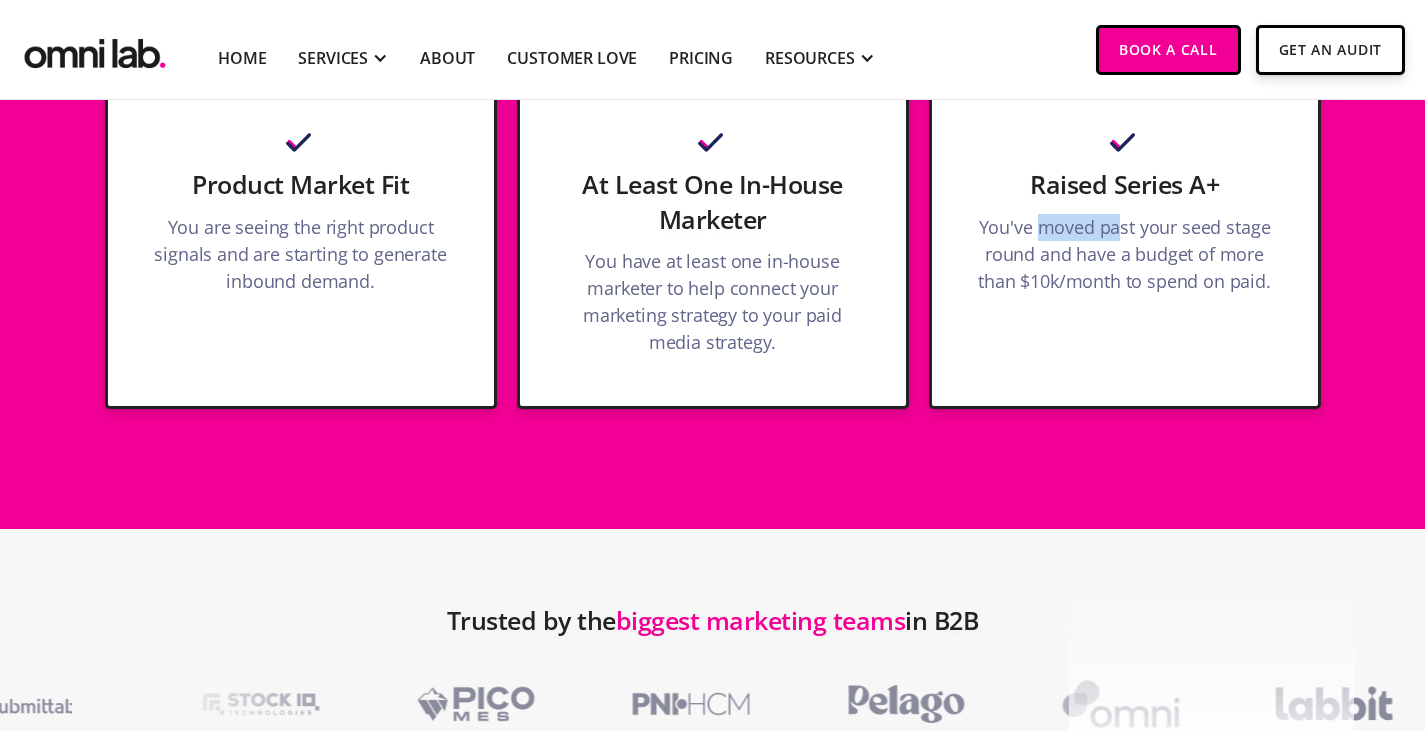 click on "You've moved past your seed stage round and have a budget of more than $10k/month to spend on paid." at bounding box center (1125, 259) 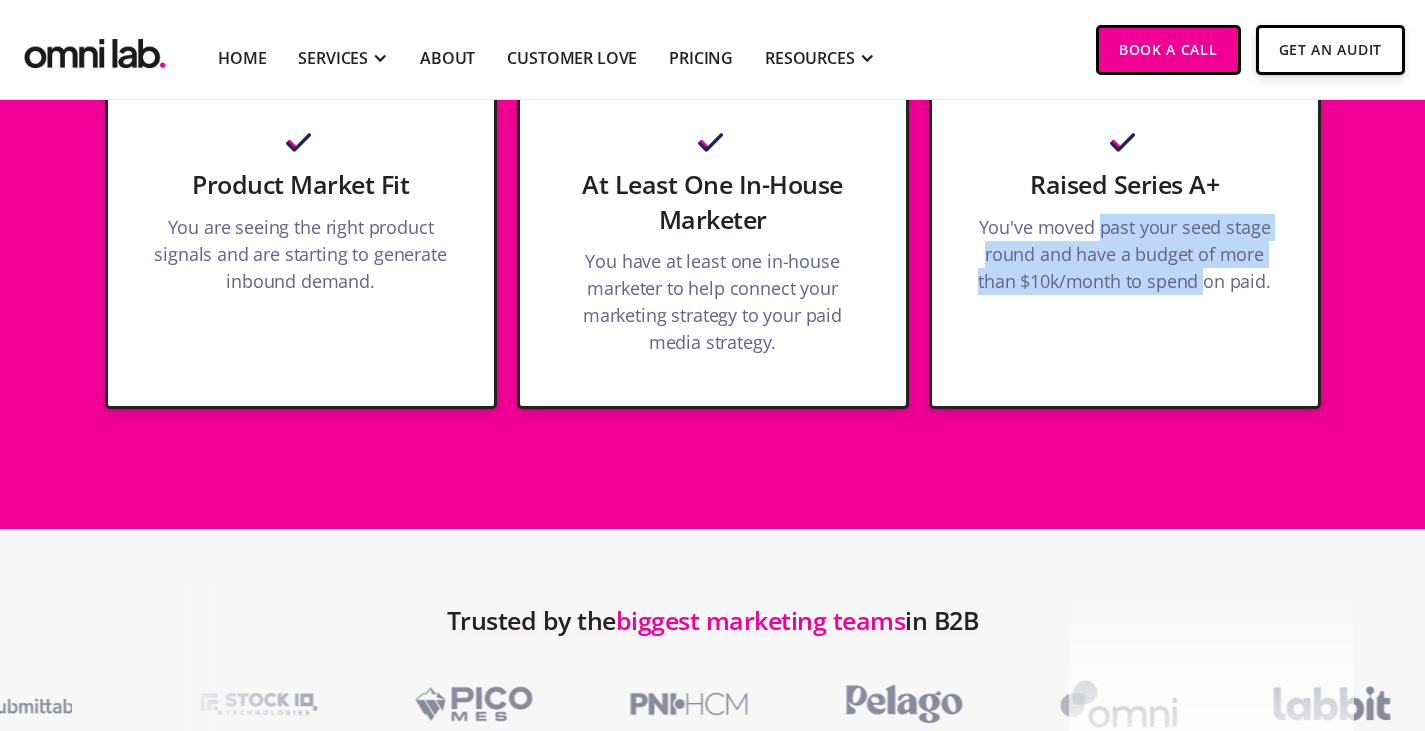 drag, startPoint x: 1117, startPoint y: 237, endPoint x: 1196, endPoint y: 273, distance: 86.815895 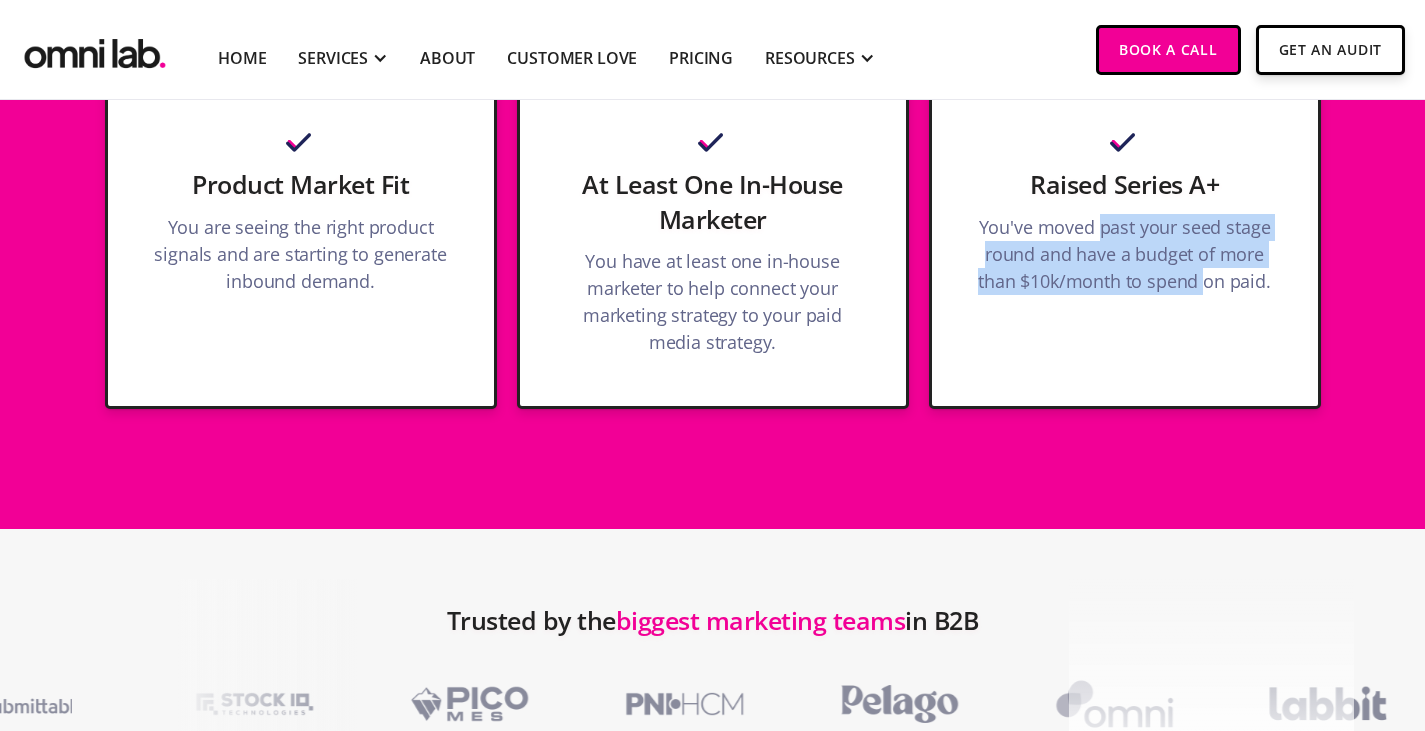 click on "You've moved past your seed stage round and have a budget of more than $10k/month to spend on paid." at bounding box center (1125, 259) 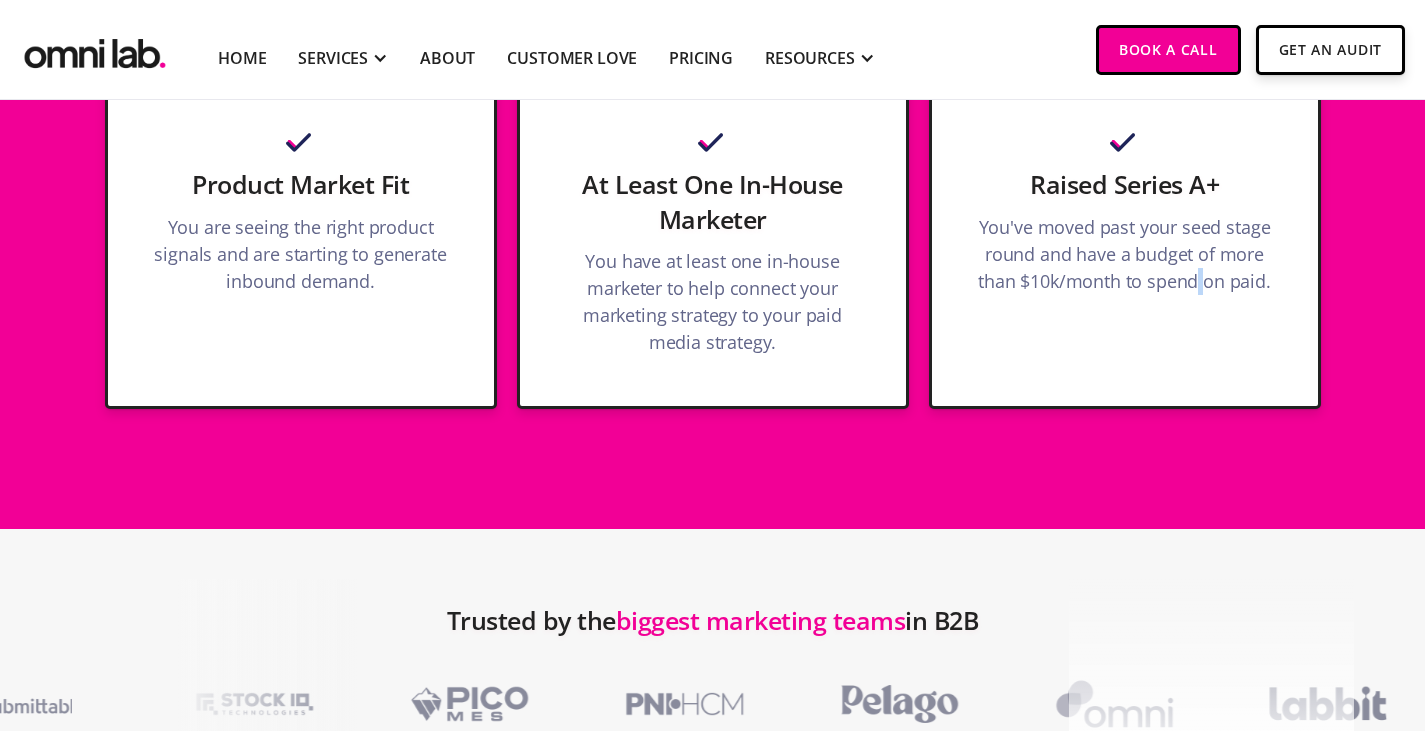 click on "You've moved past your seed stage round and have a budget of more than $10k/month to spend on paid." at bounding box center (1125, 259) 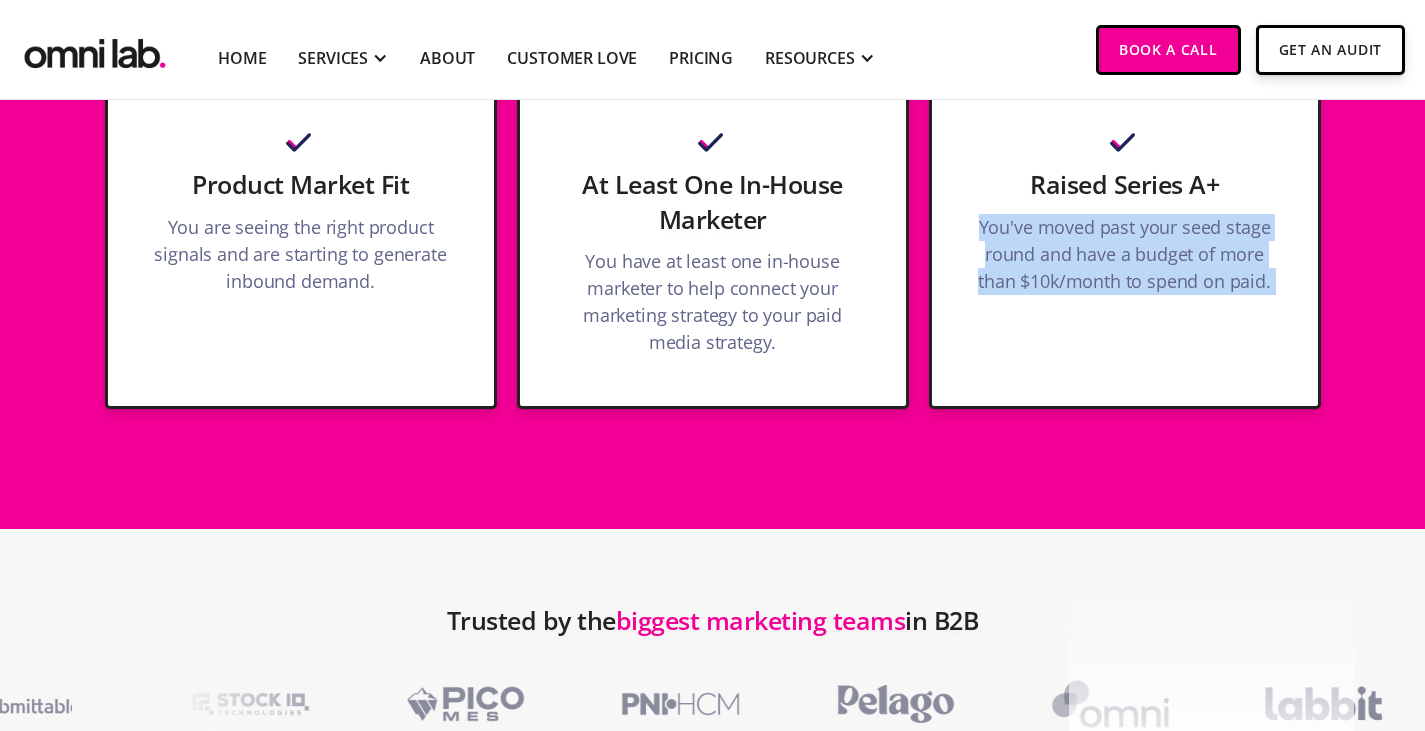 drag, startPoint x: 1196, startPoint y: 273, endPoint x: 1136, endPoint y: 222, distance: 78.74643 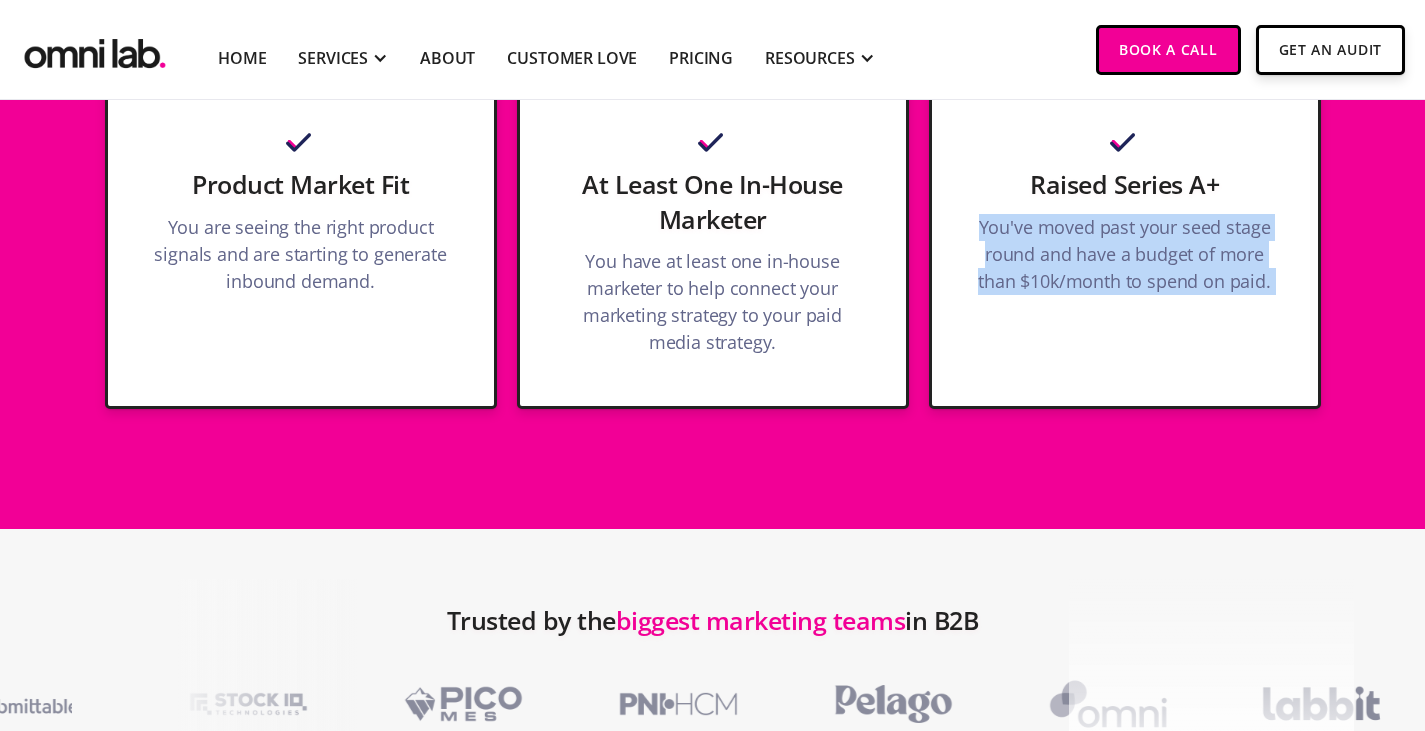 click on "You've moved past your seed stage round and have a budget of more than $10k/month to spend on paid." at bounding box center [1125, 259] 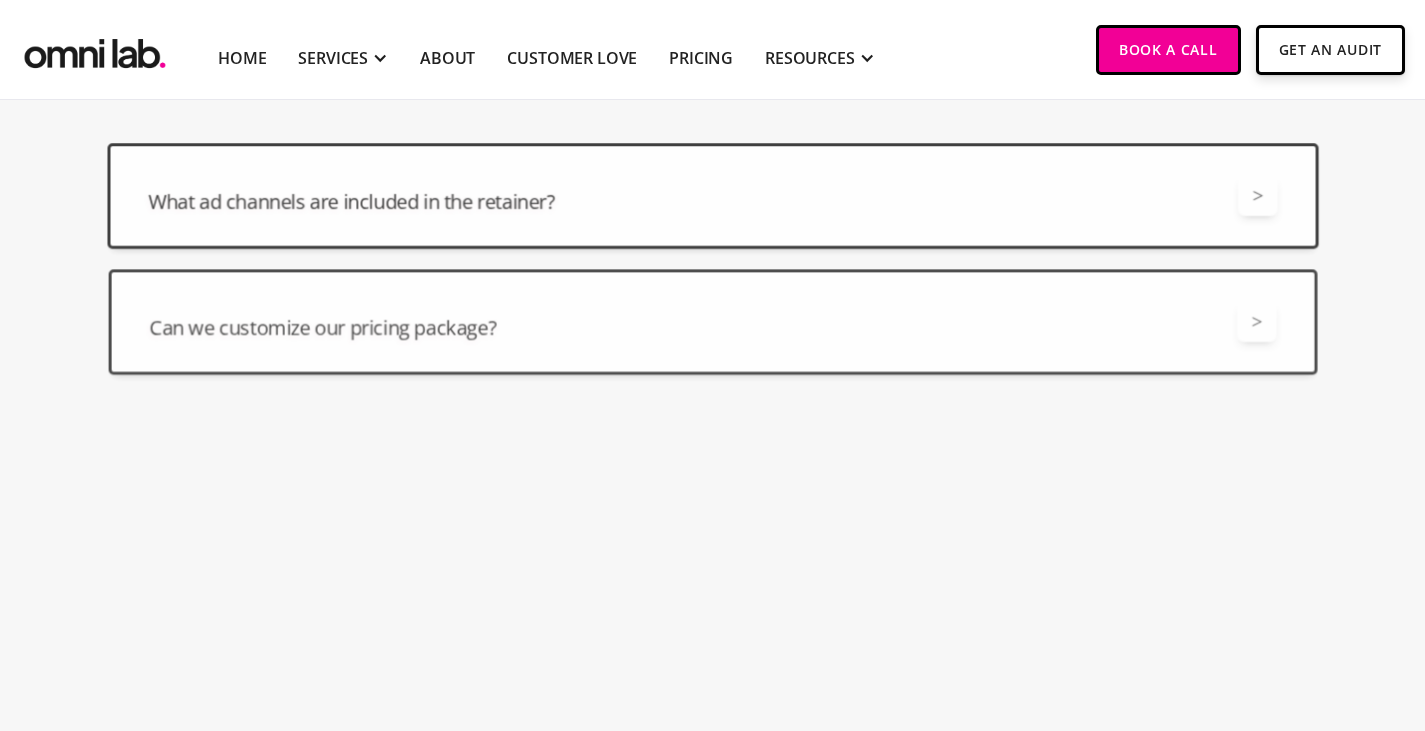 scroll, scrollTop: 2989, scrollLeft: 0, axis: vertical 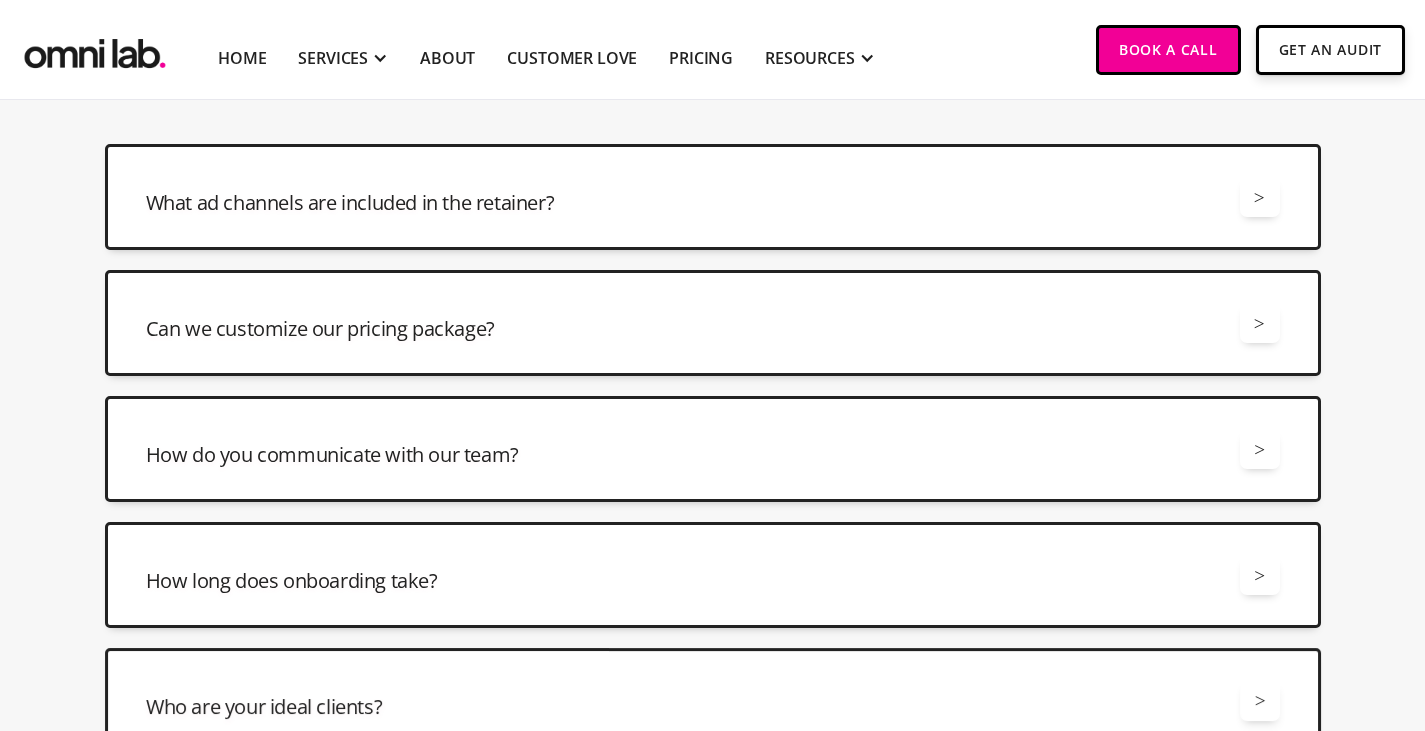 click on "What ad channels are included in the retainer? >" at bounding box center [713, 197] 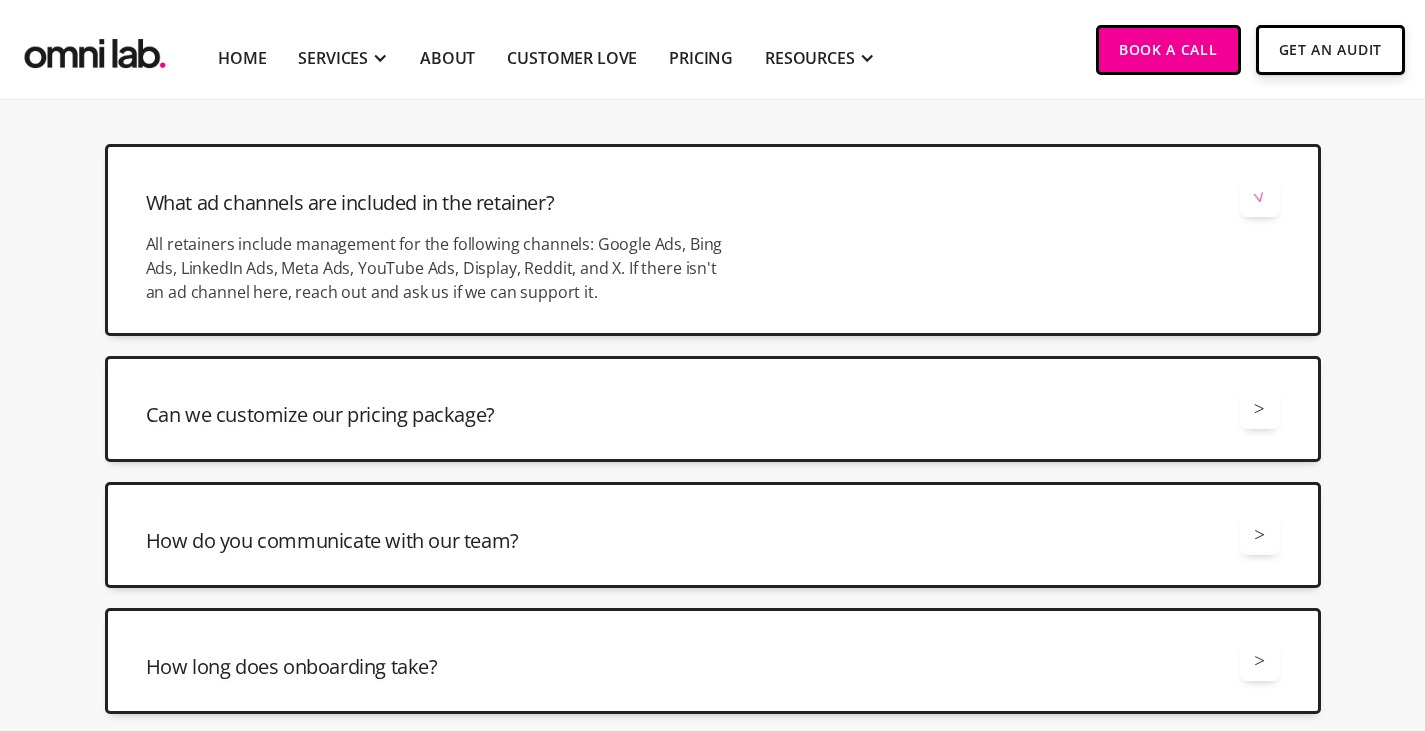 click on "What ad channels are included in the retainer? >" at bounding box center [713, 197] 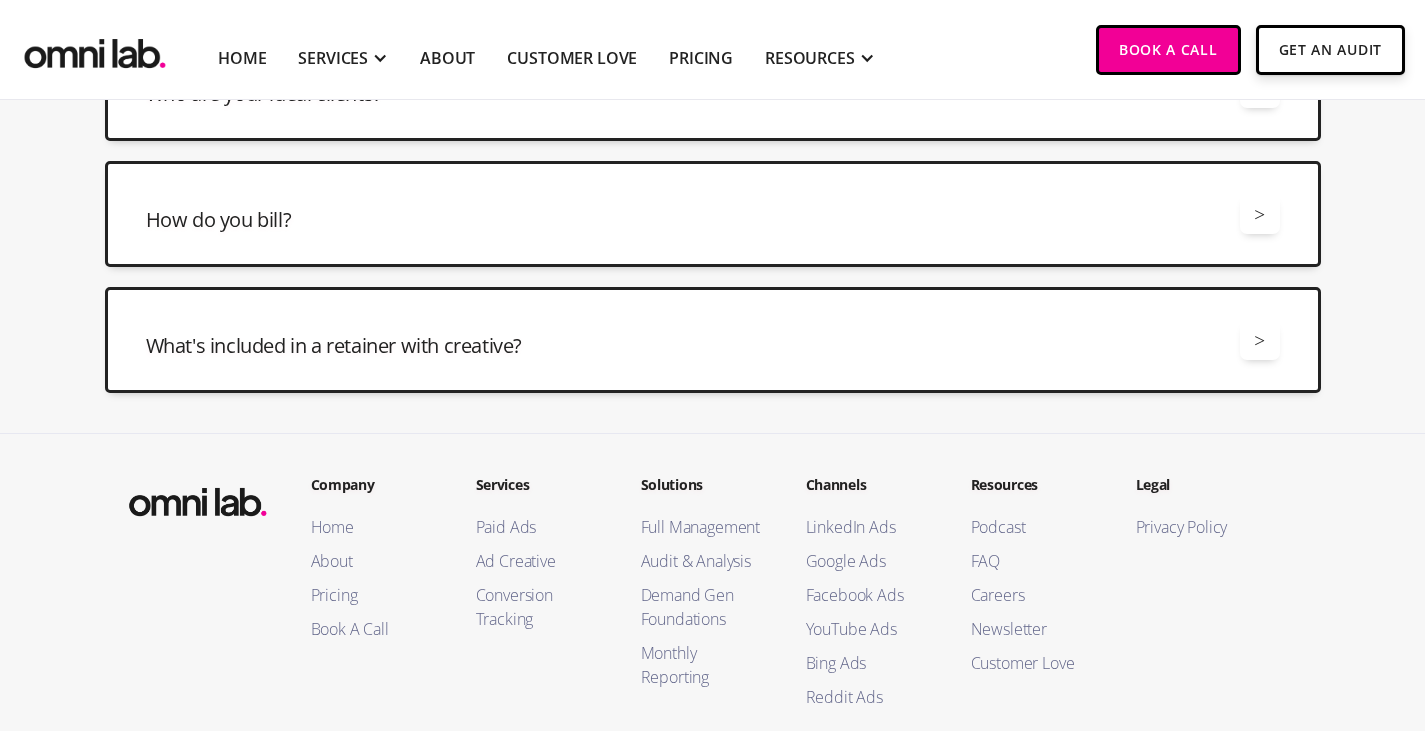 scroll, scrollTop: 3601, scrollLeft: 0, axis: vertical 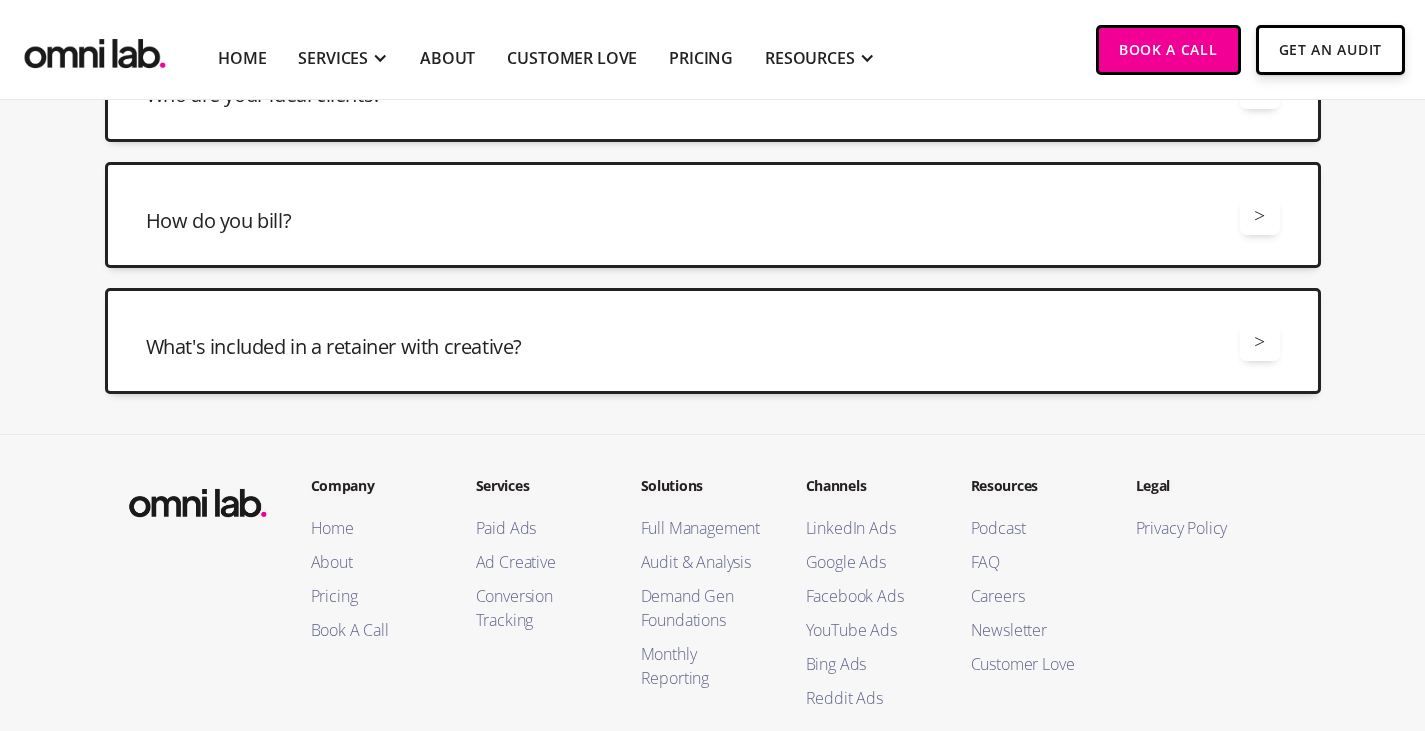 click on "Who are your ideal clients? >" at bounding box center [713, 89] 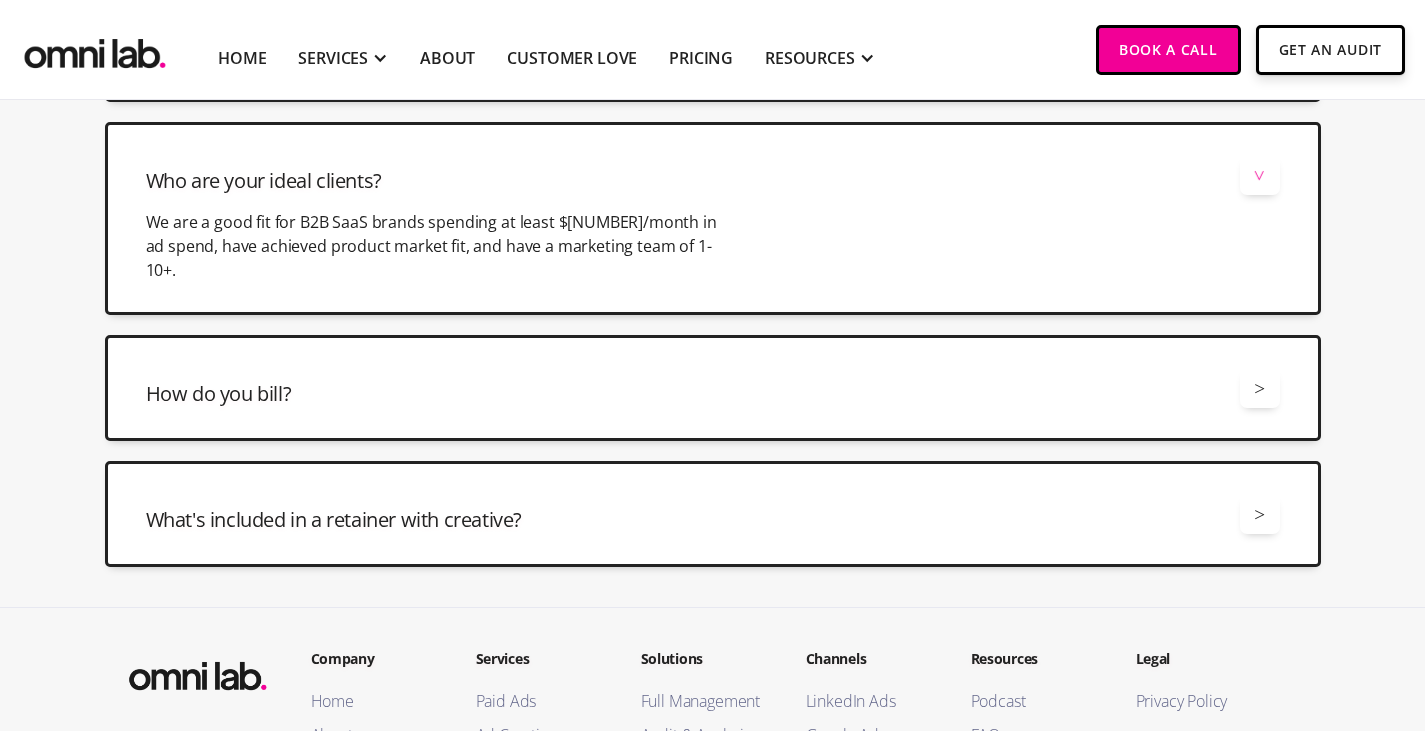 scroll, scrollTop: 3514, scrollLeft: 0, axis: vertical 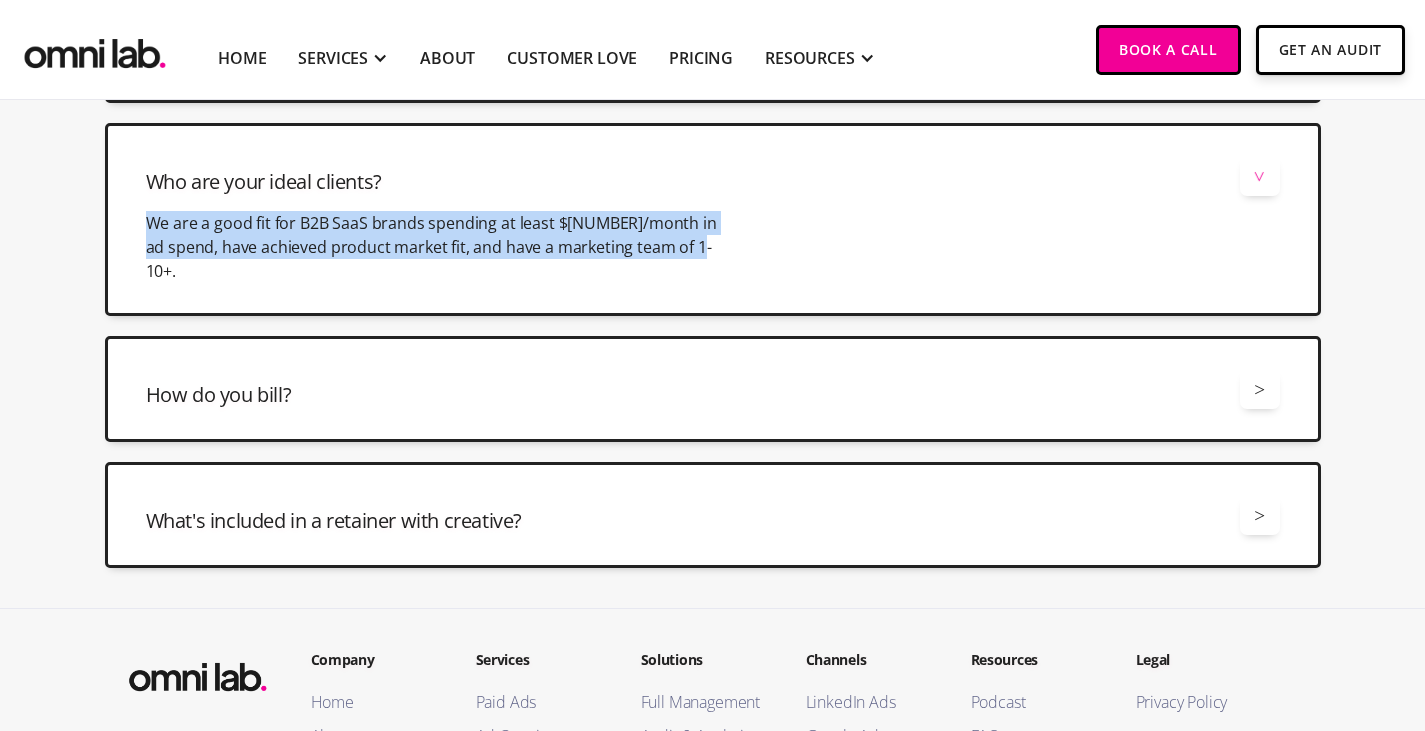 drag, startPoint x: 693, startPoint y: 250, endPoint x: 135, endPoint y: 218, distance: 558.9168 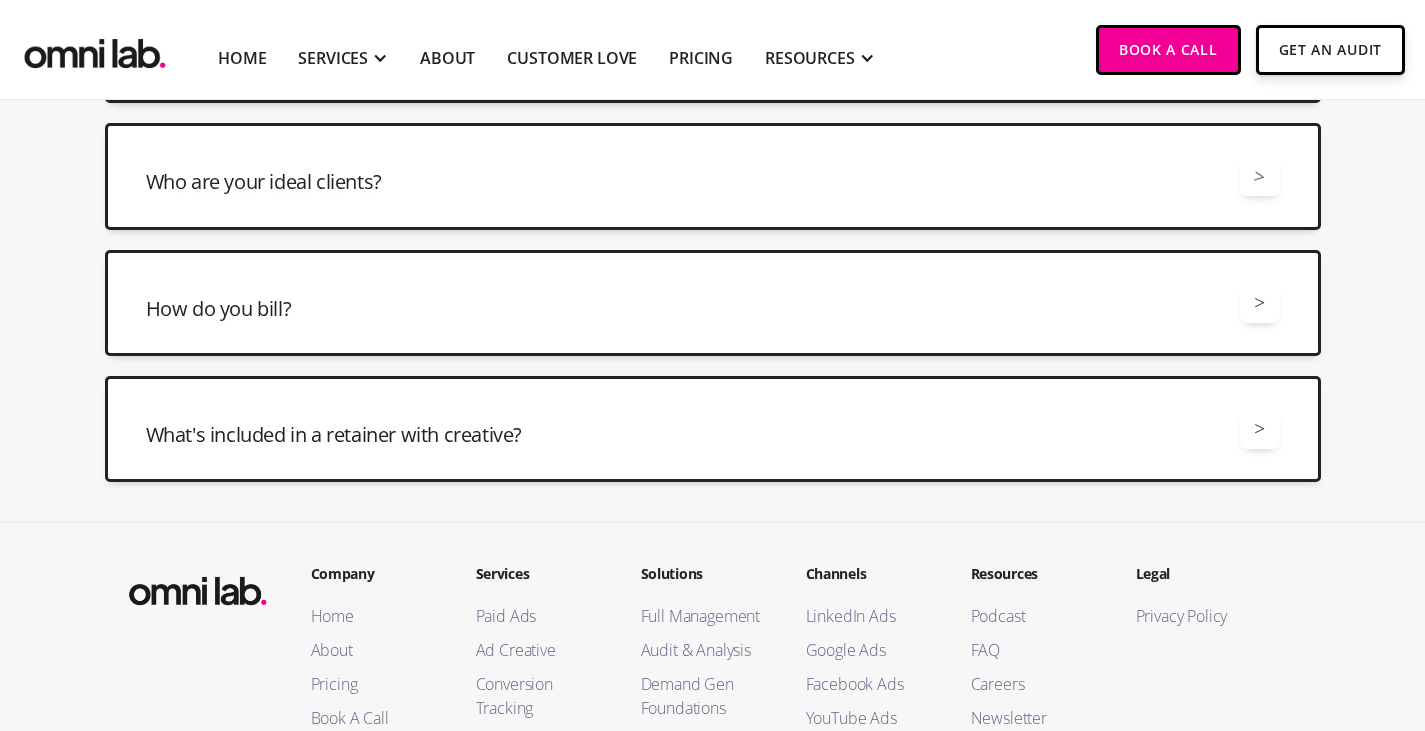 scroll, scrollTop: 3601, scrollLeft: 0, axis: vertical 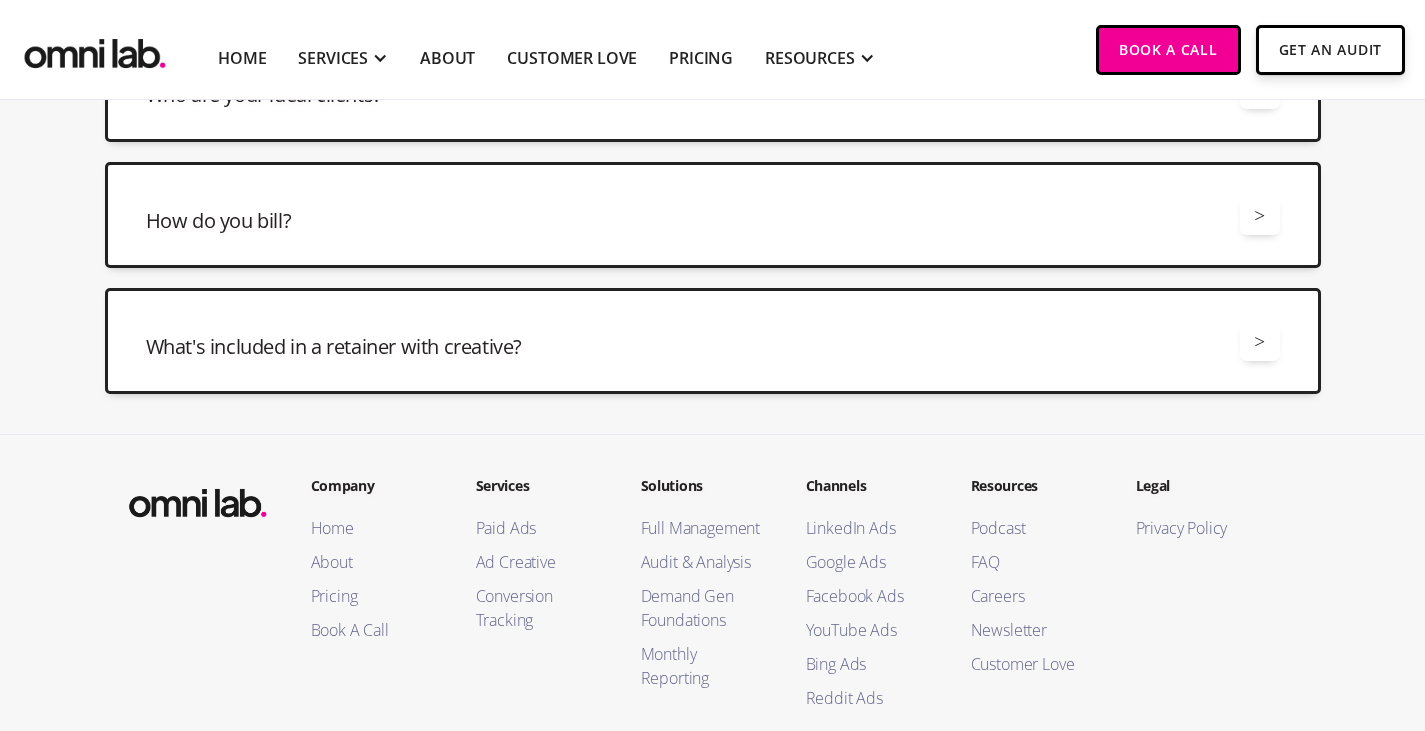 click on "How do you bill? > We bill monthly based on what you spent from the prior [YEAR]." at bounding box center [713, 215] 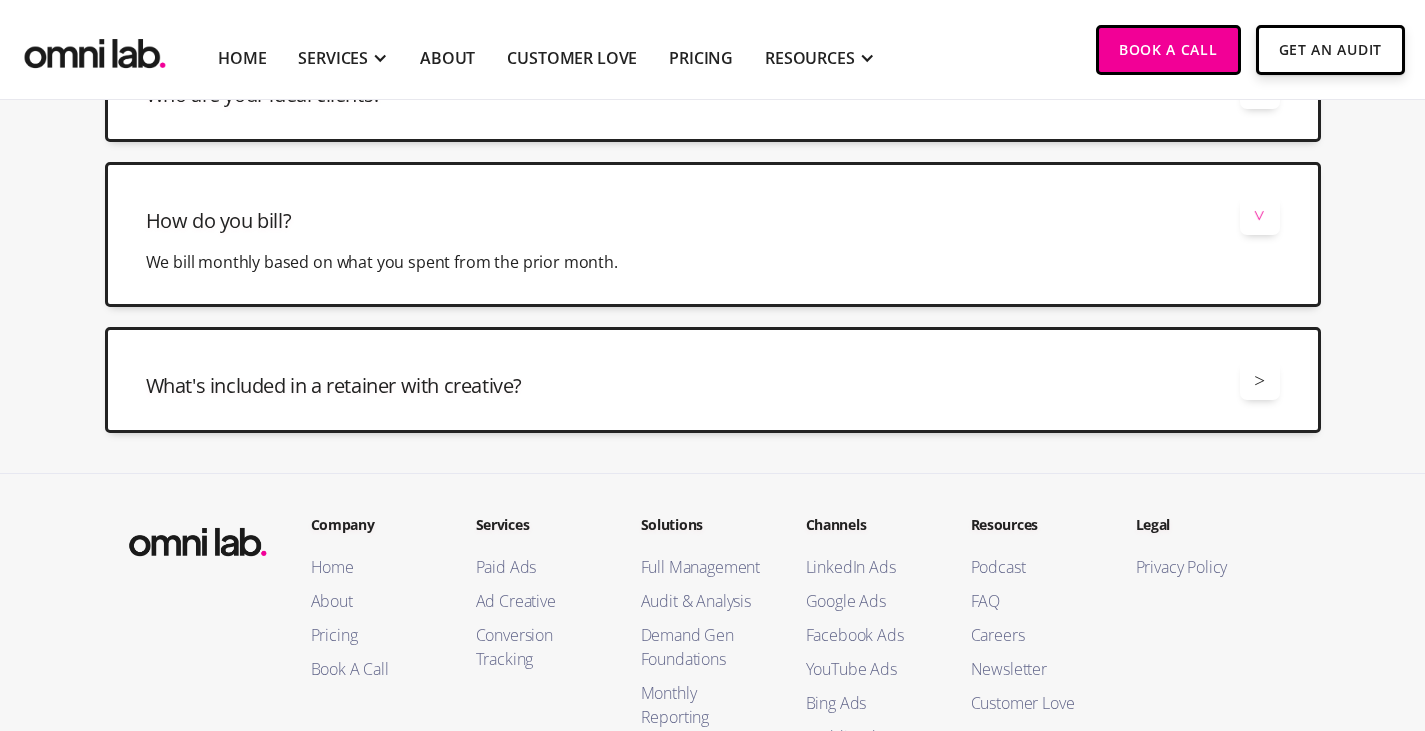 click on "What's included in a retainer with creative?" at bounding box center [334, 386] 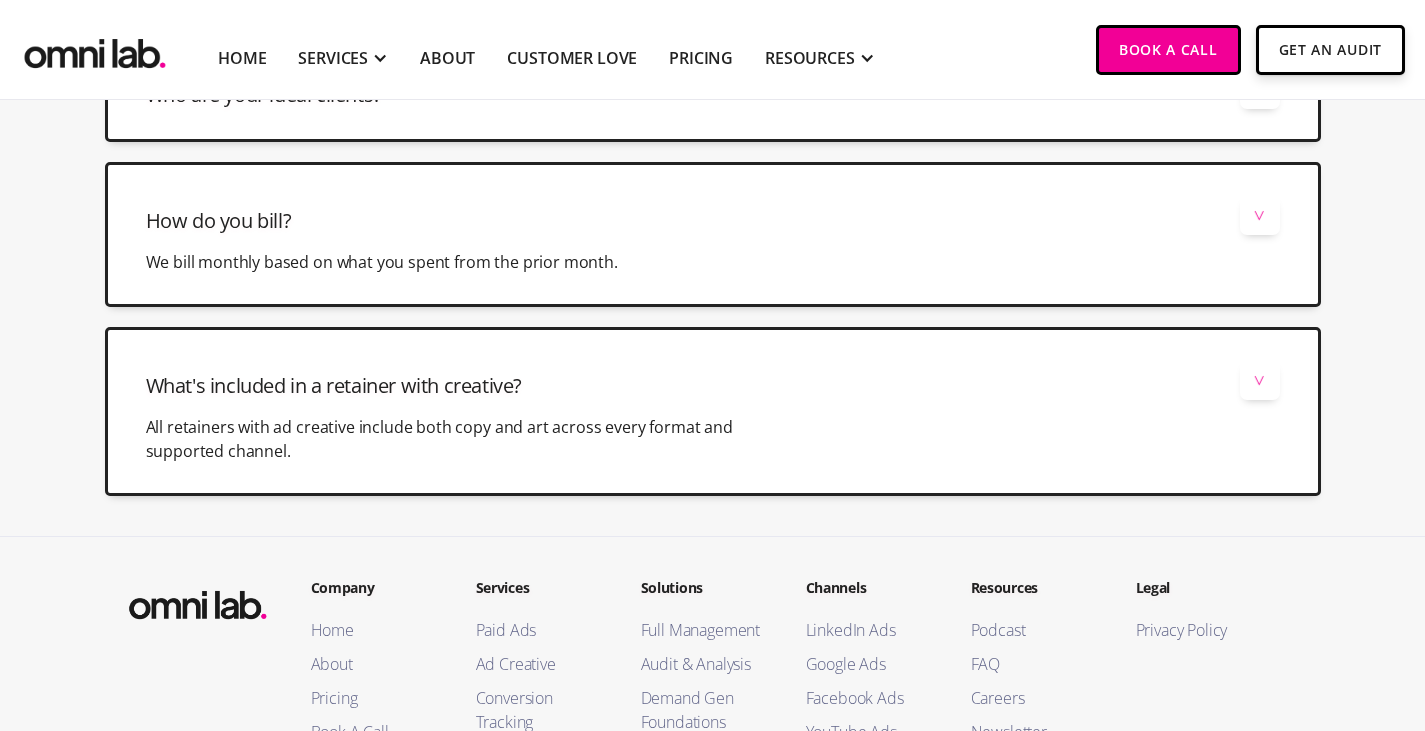 click on "What's included in a retainer with creative? > All retainers with ad creative include both copy and art across every format and supported channel." at bounding box center [713, 411] 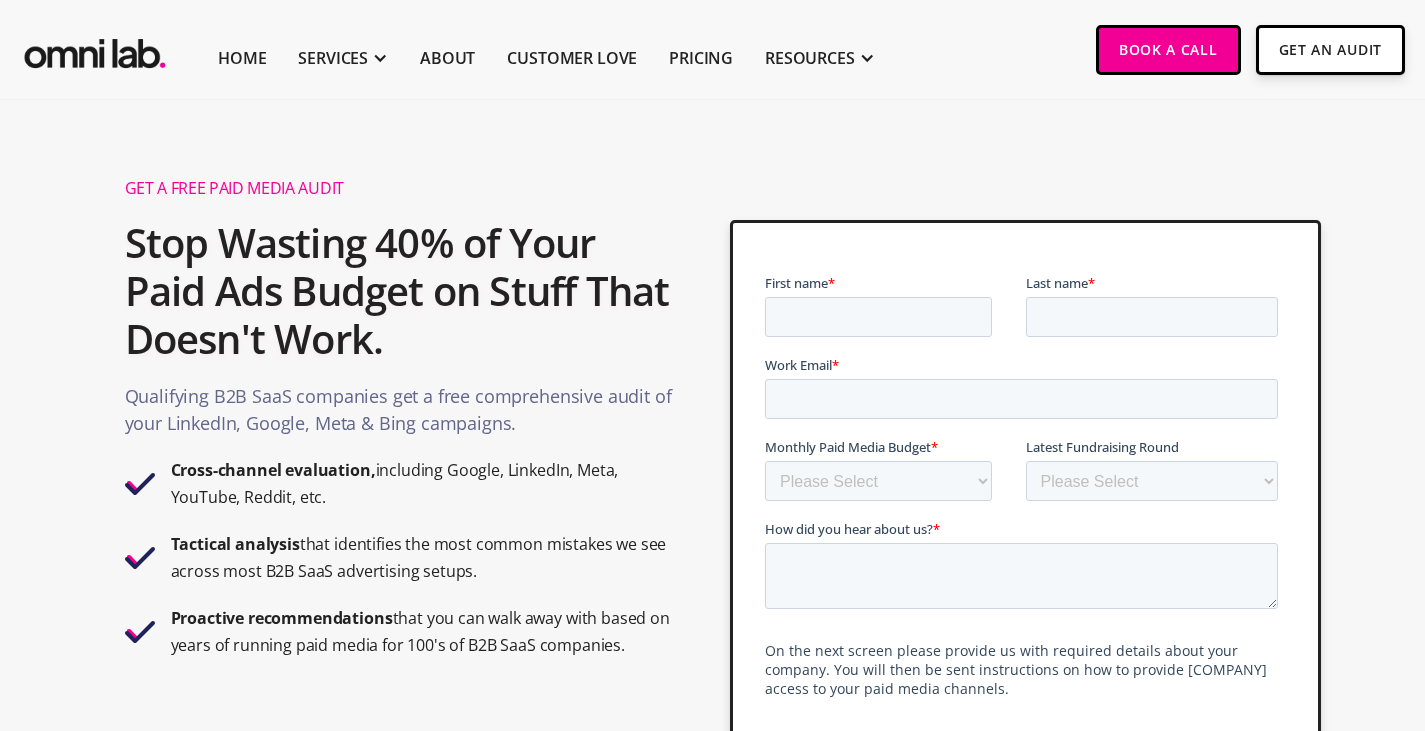 scroll, scrollTop: 419, scrollLeft: 0, axis: vertical 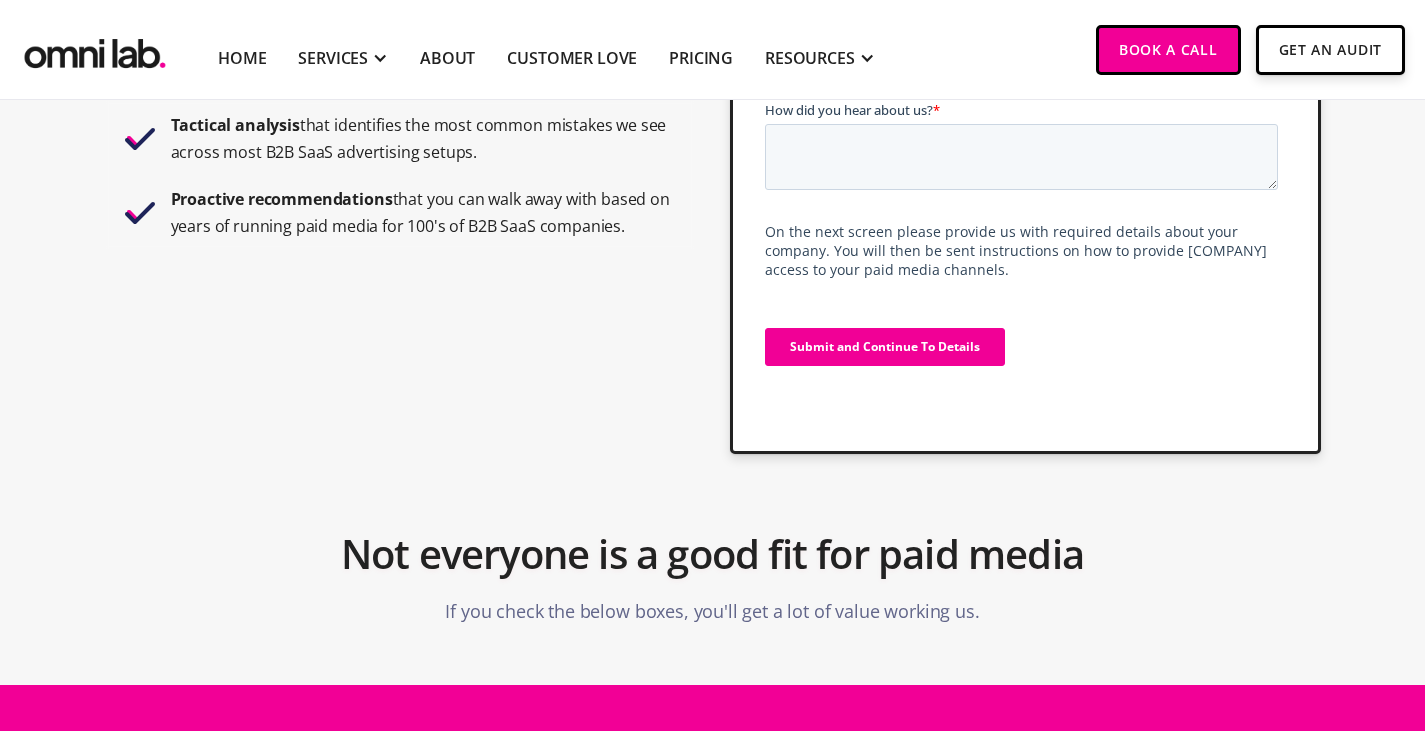 click on "Proactive recommendations  that you can walk away with based on years of running paid media for 100's of B2B SaaS companies." at bounding box center (423, 213) 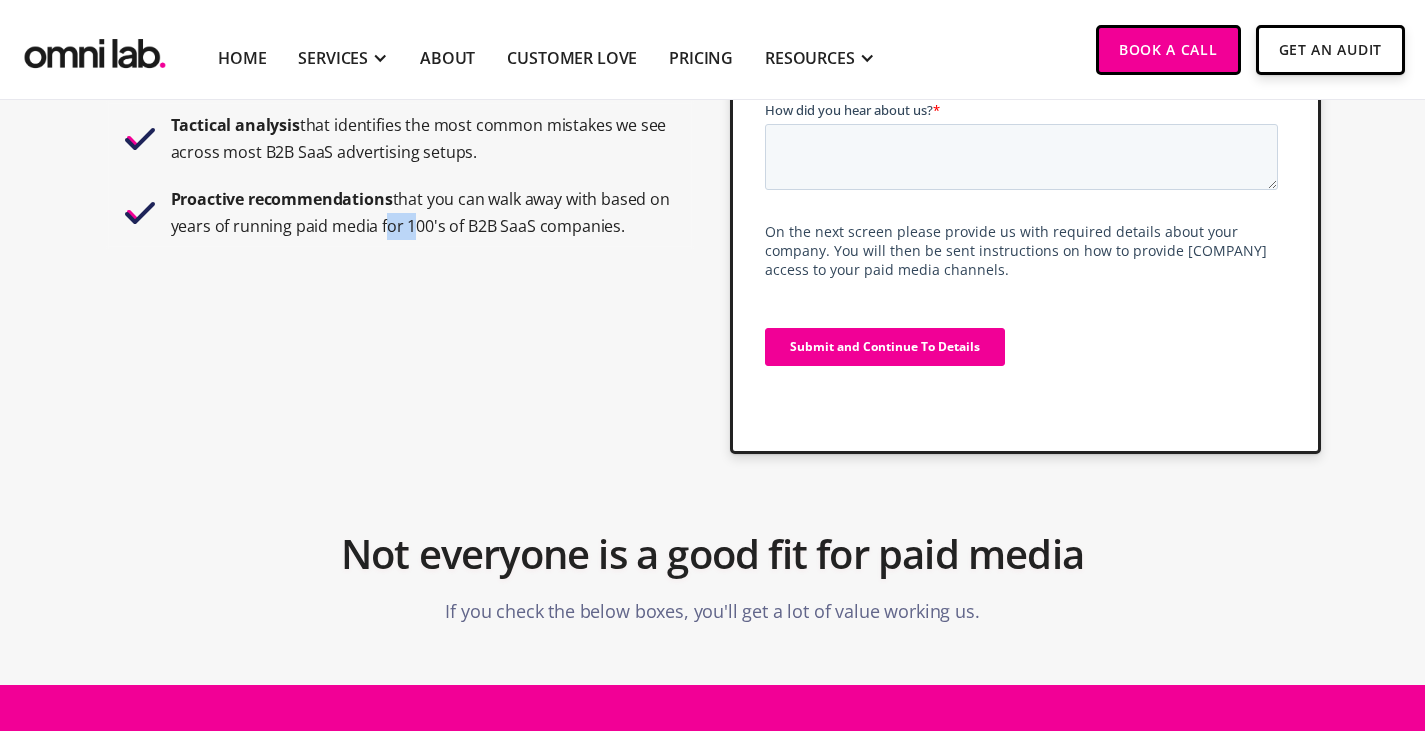 click on "Proactive recommendations  that you can walk away with based on years of running paid media for 100's of B2B SaaS companies." at bounding box center [423, 213] 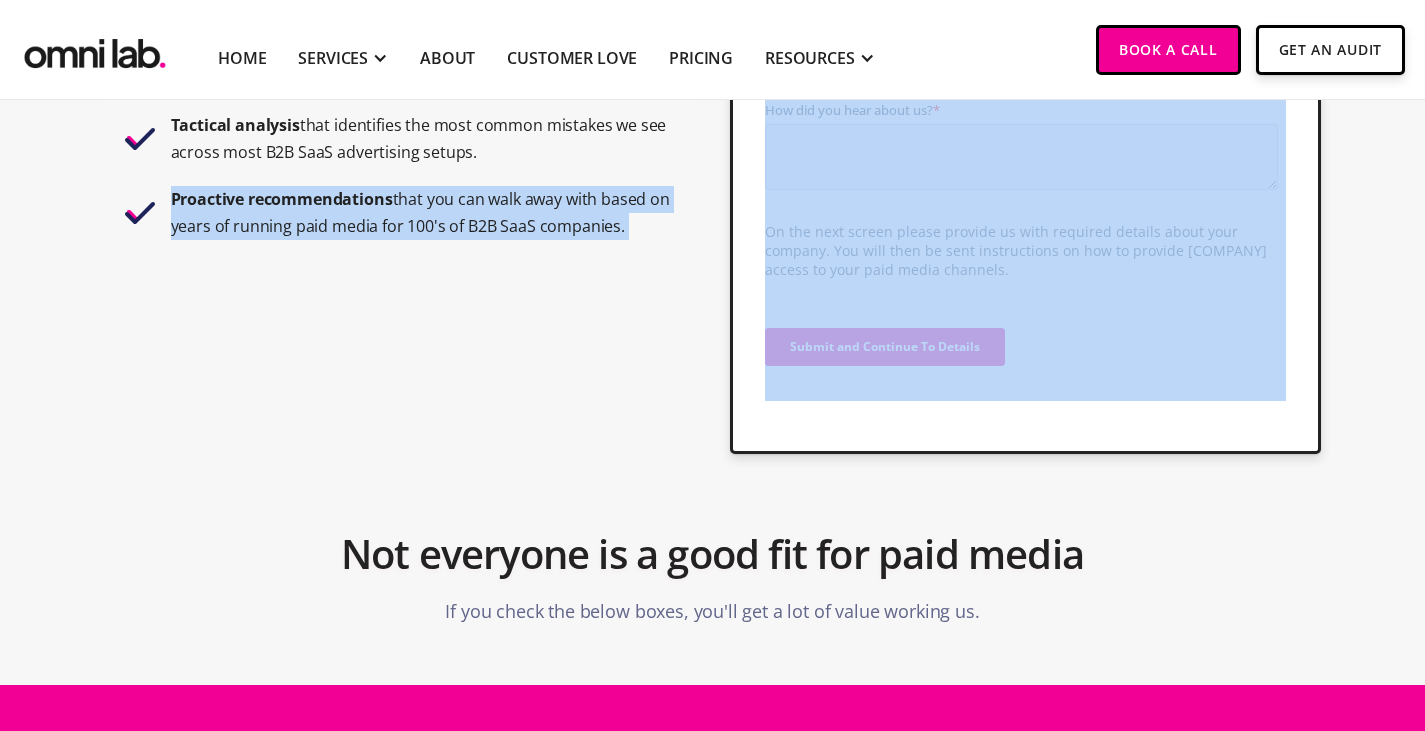 drag, startPoint x: 380, startPoint y: 234, endPoint x: 409, endPoint y: 219, distance: 32.649654 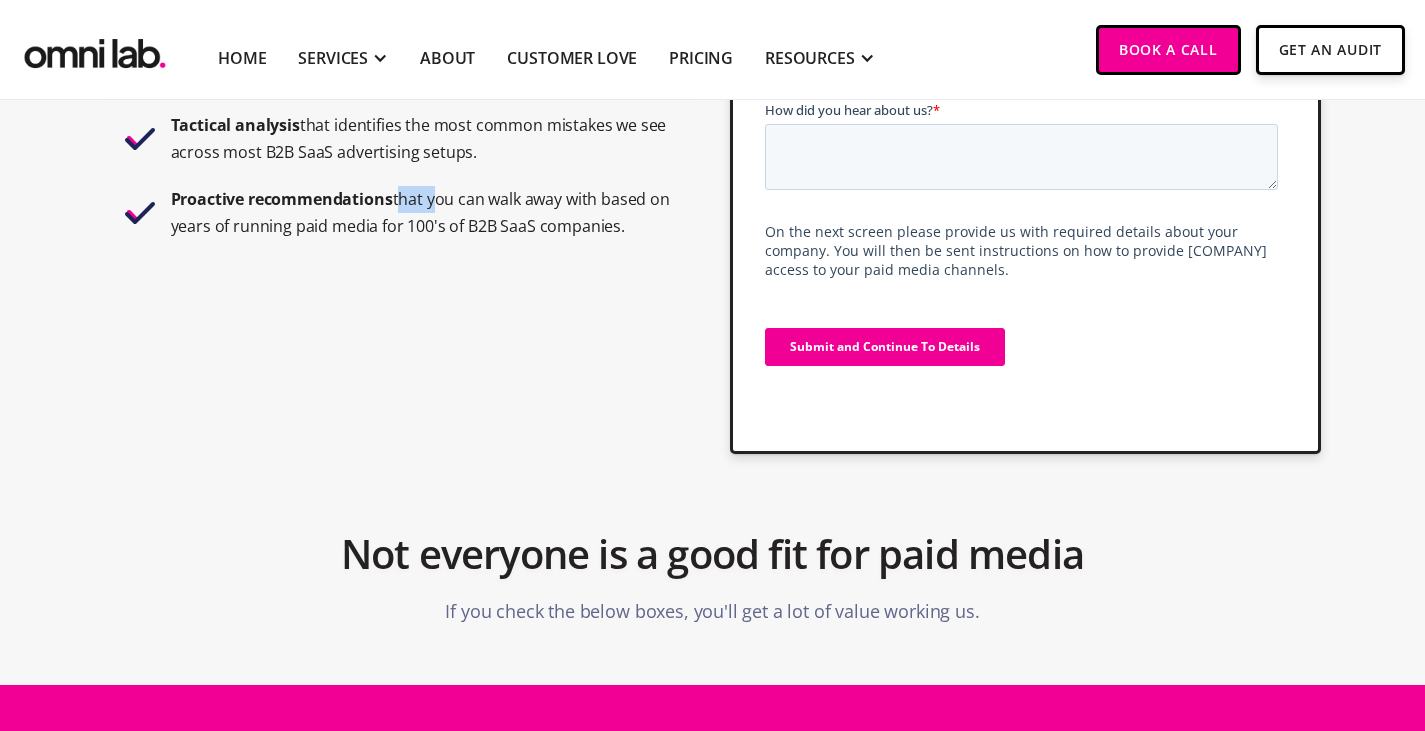 click on "that you can walk away with based on years of running paid media for 100's of B2B SaaS companies." at bounding box center [420, 212] 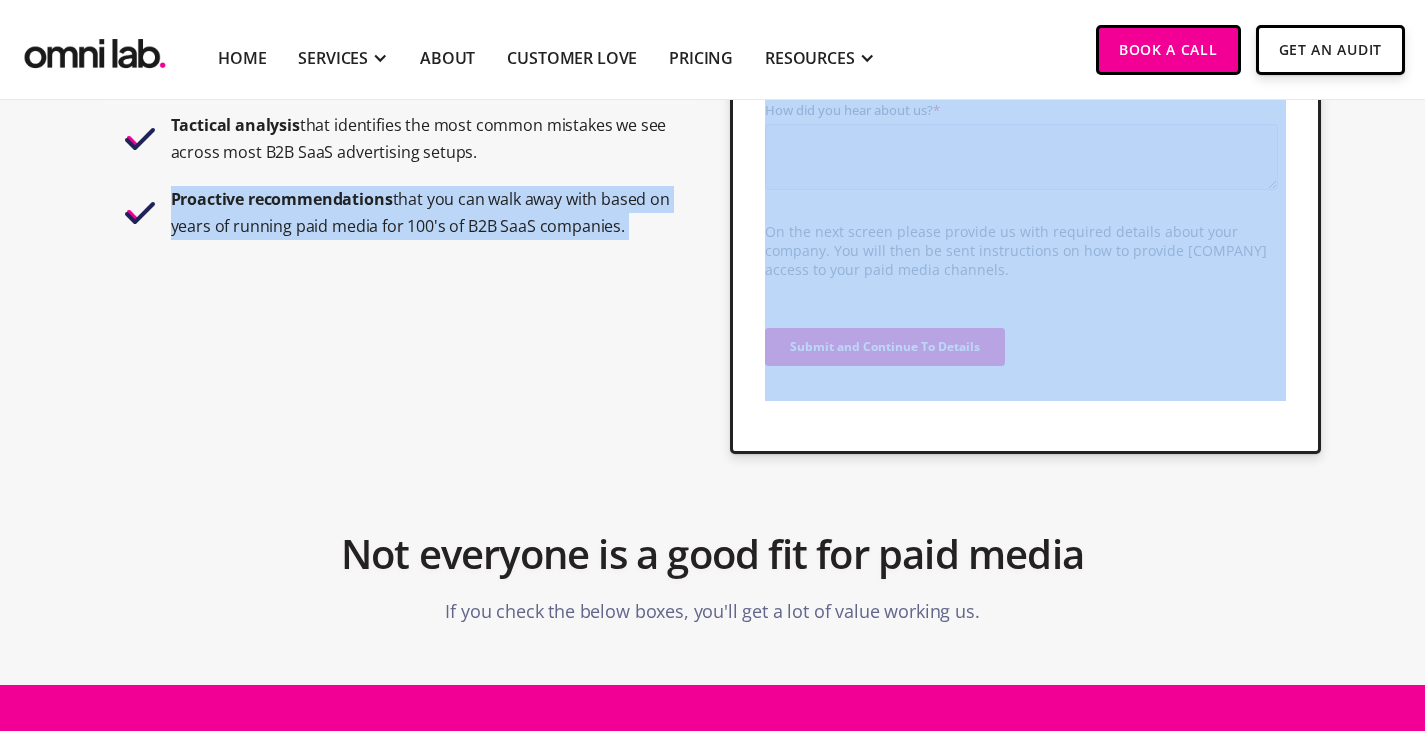click on "that you can walk away with based on years of running paid media for 100's of B2B SaaS companies." at bounding box center (420, 212) 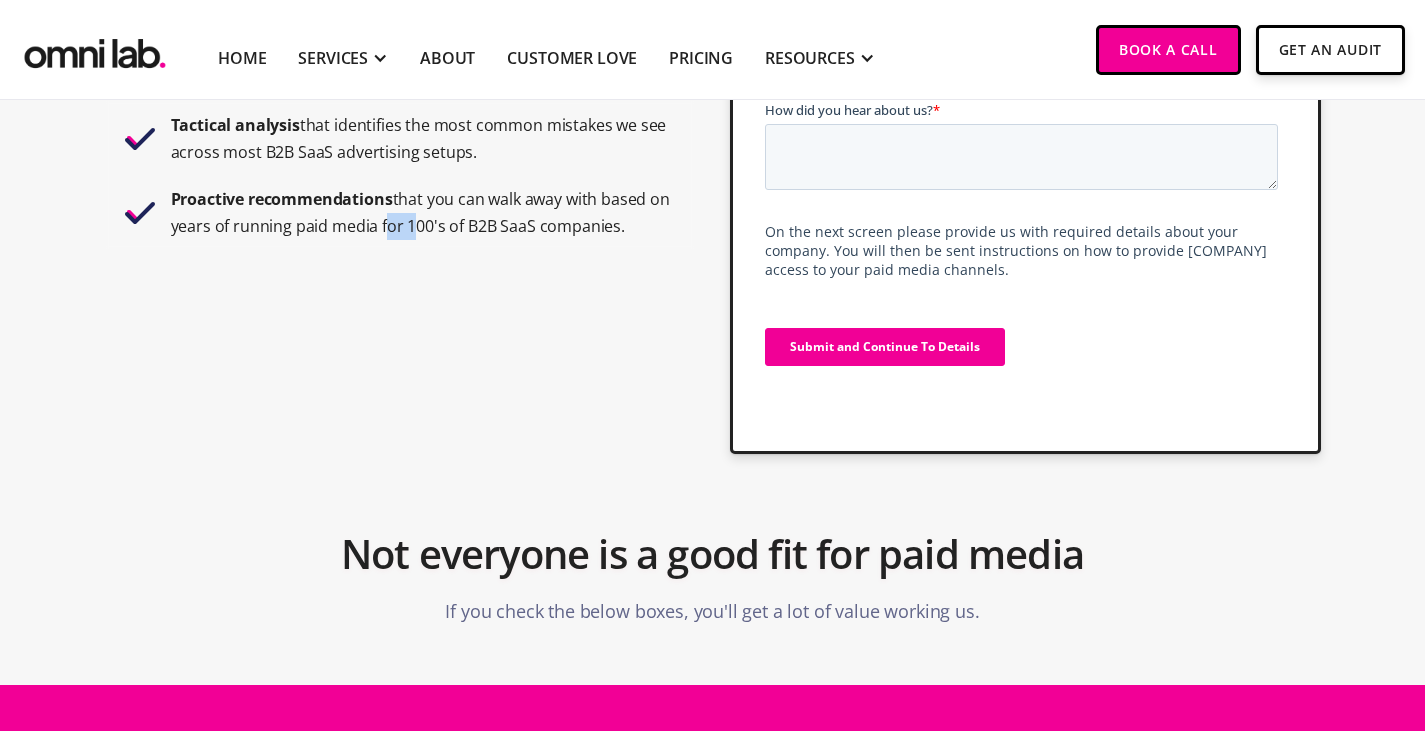 click on "that you can walk away with based on years of running paid media for 100's of B2B SaaS companies." at bounding box center [420, 212] 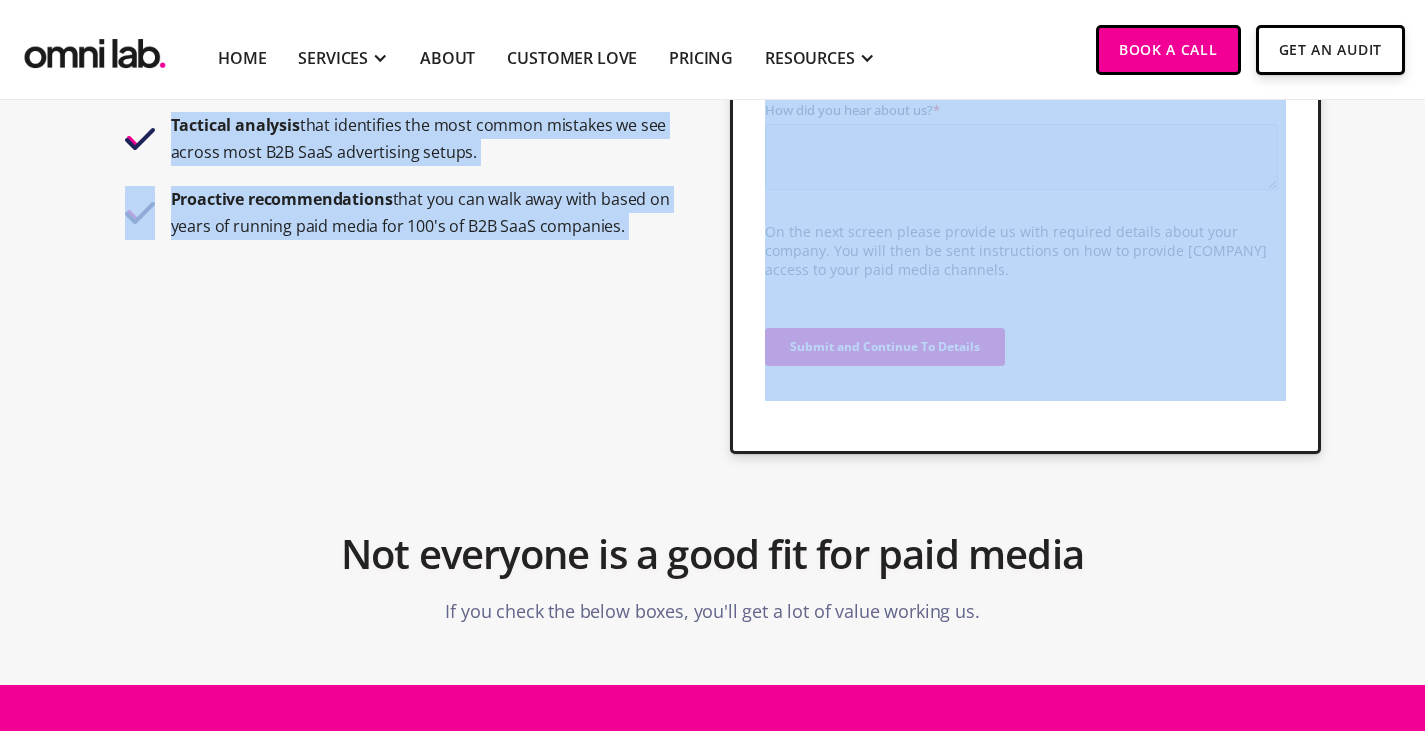 drag, startPoint x: 382, startPoint y: 239, endPoint x: 368, endPoint y: 151, distance: 89.106674 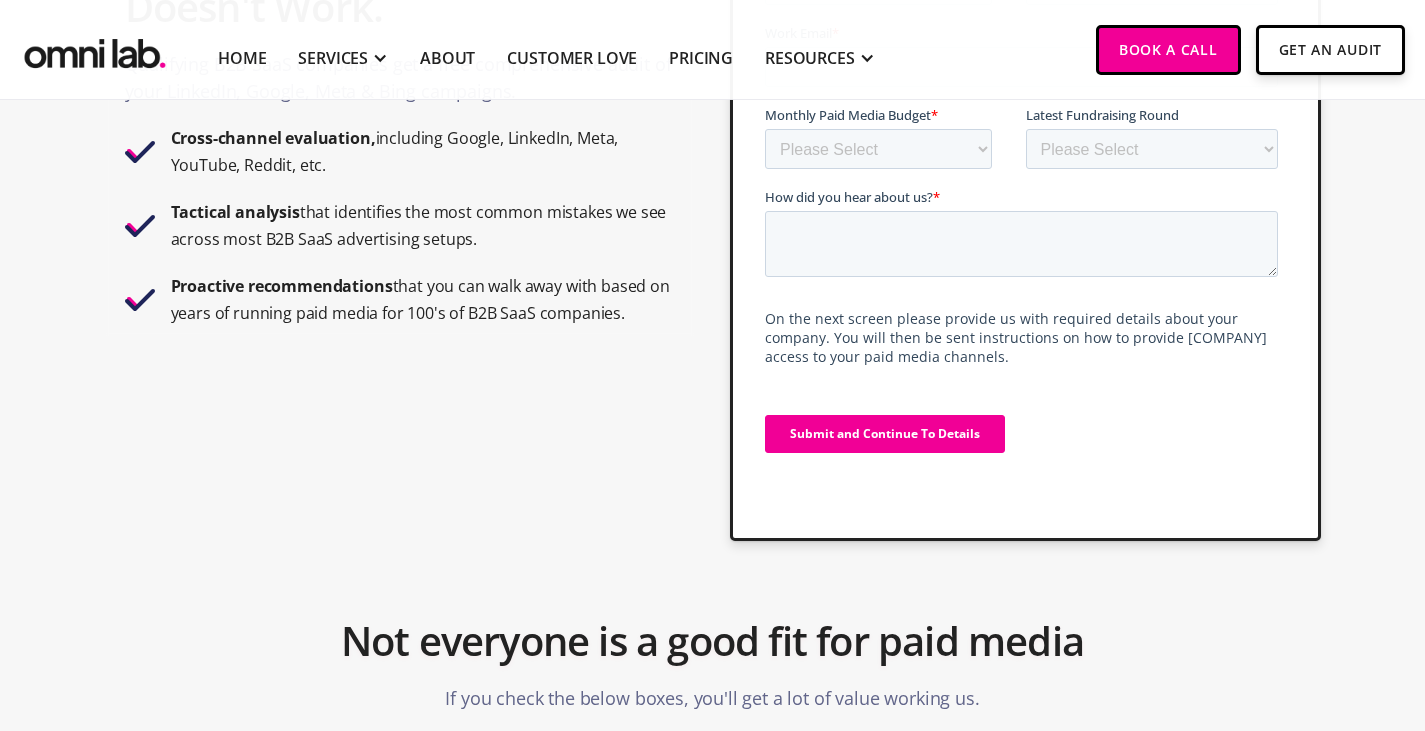 scroll, scrollTop: 0, scrollLeft: 0, axis: both 